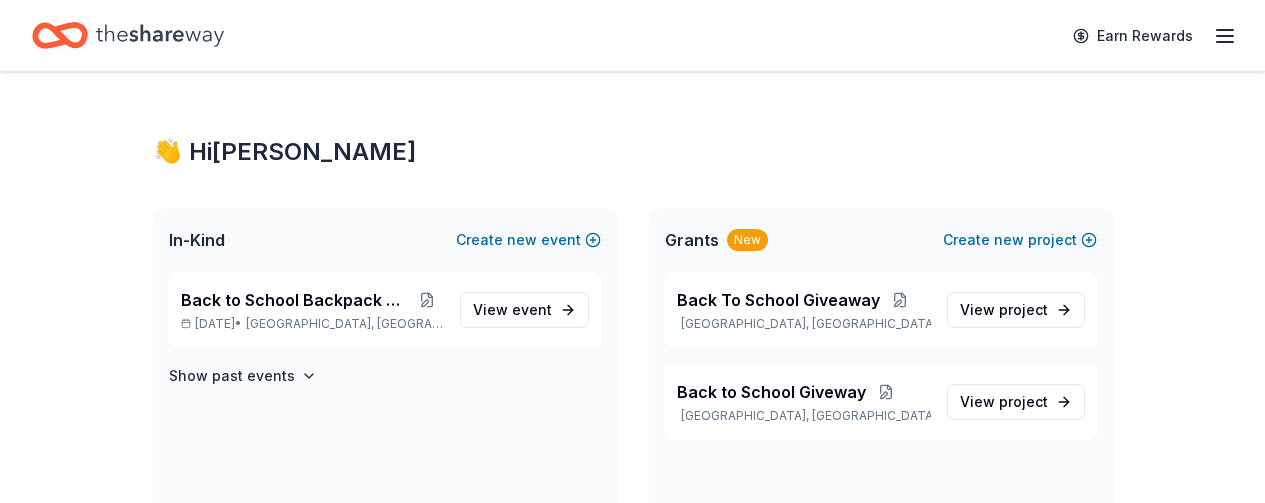scroll, scrollTop: 0, scrollLeft: 0, axis: both 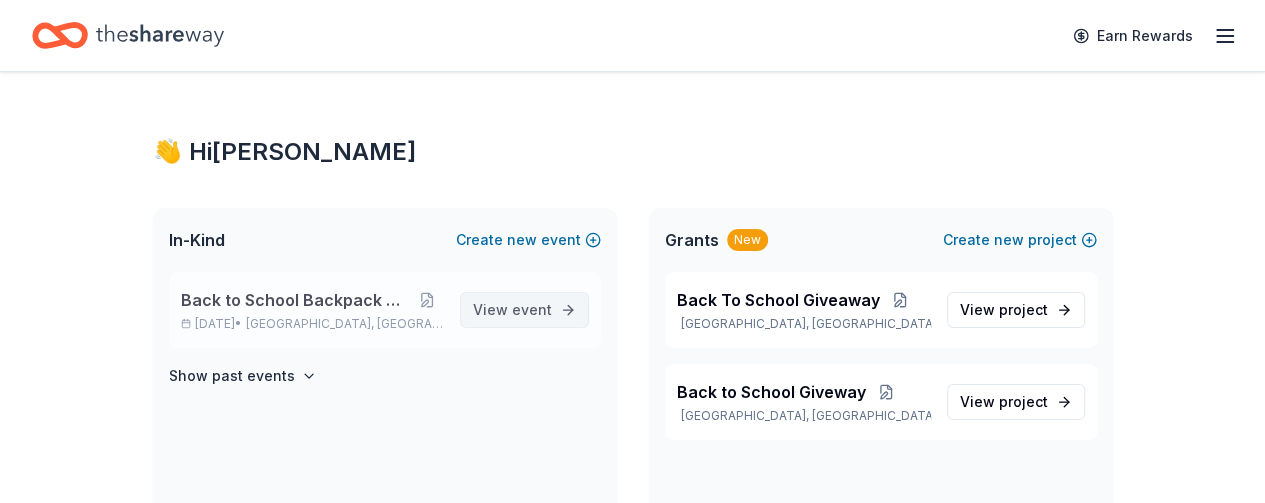 click on "event" at bounding box center (532, 309) 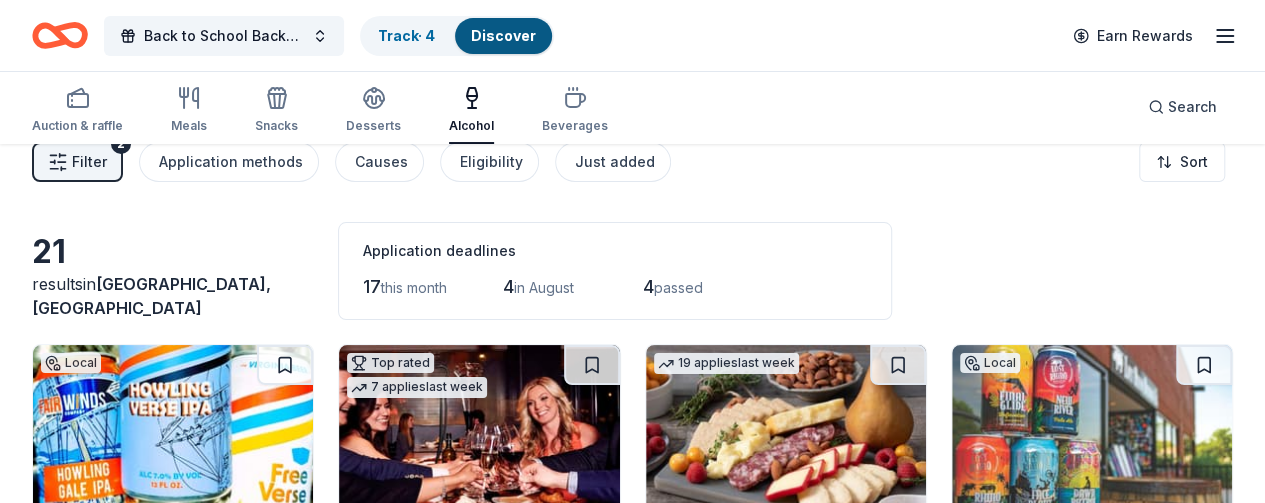 scroll, scrollTop: 0, scrollLeft: 0, axis: both 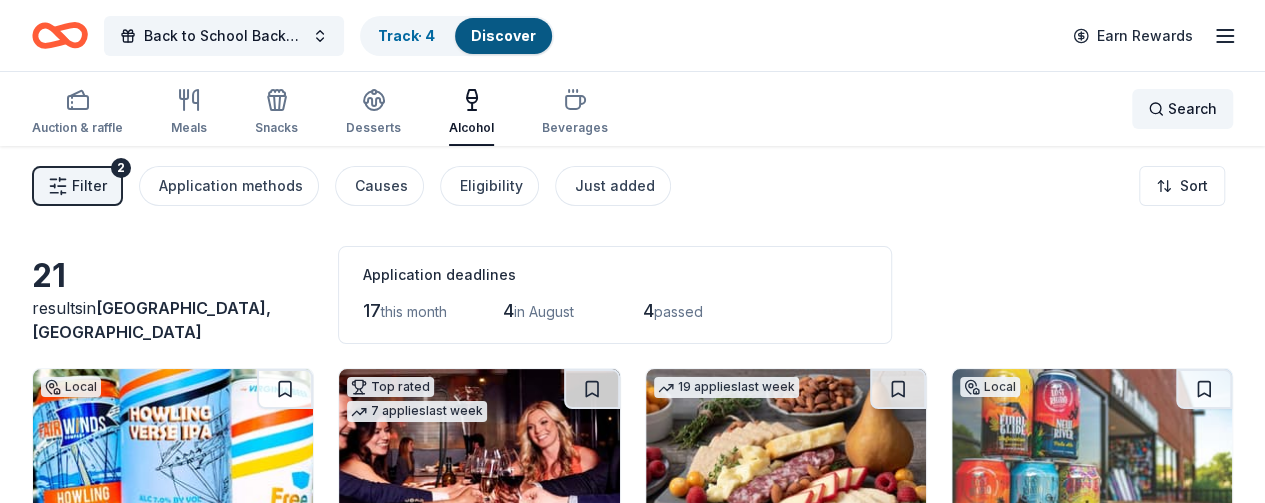 click on "Search" at bounding box center [1192, 109] 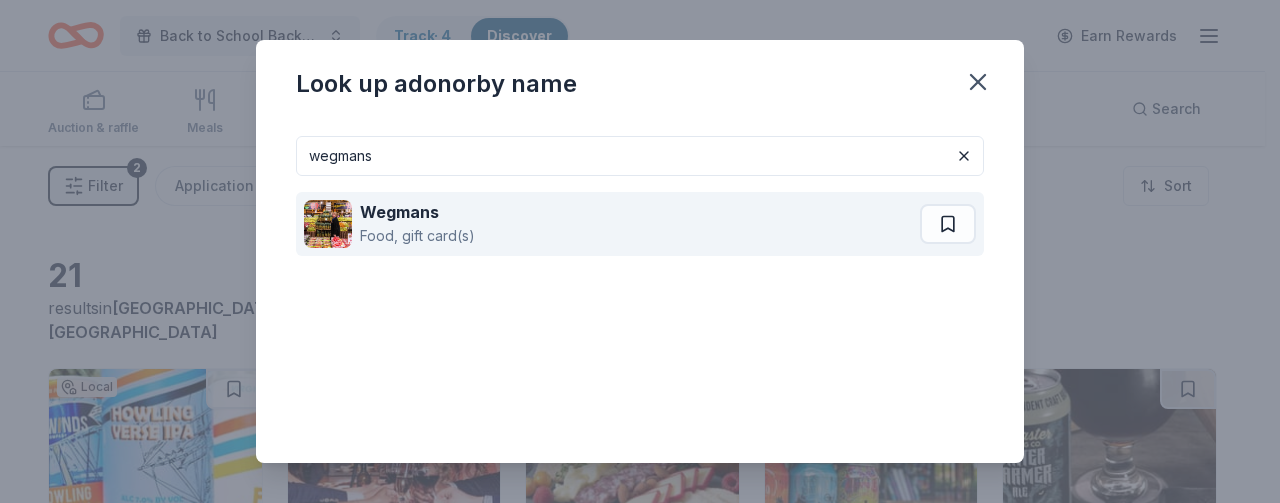 type on "wegmans" 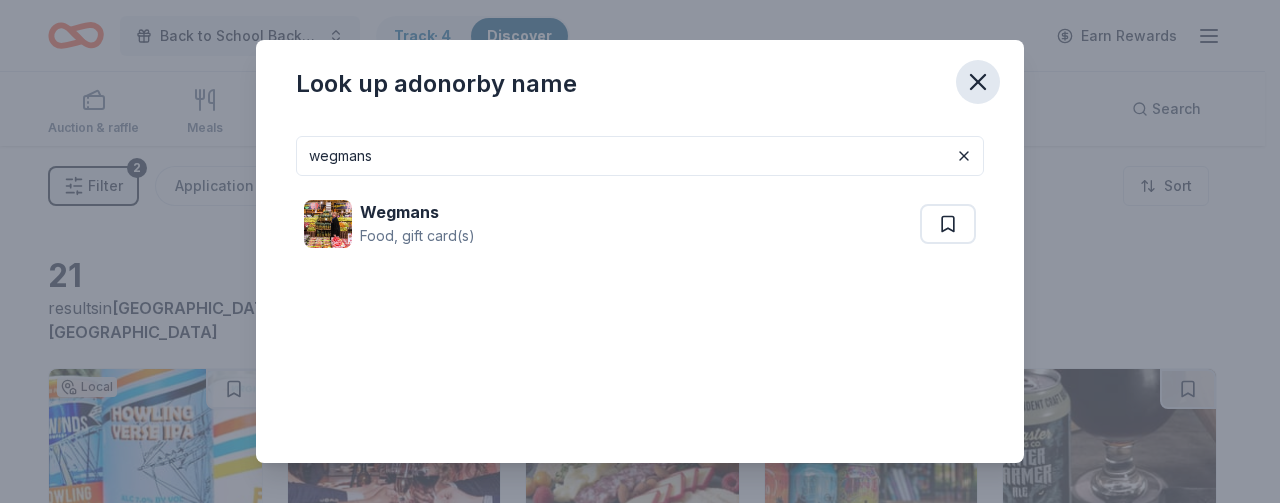 click 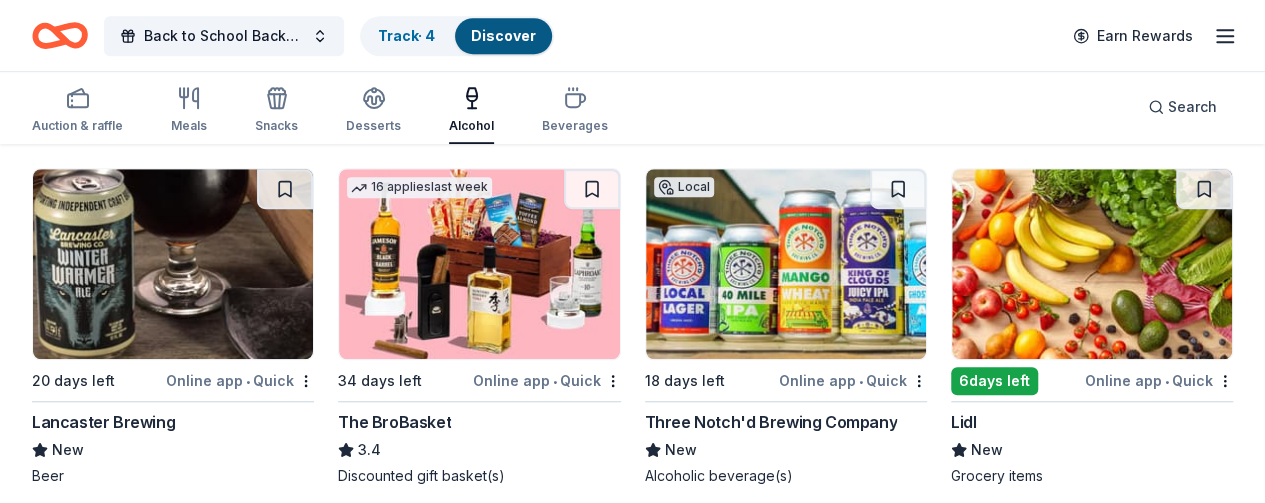 scroll, scrollTop: 600, scrollLeft: 0, axis: vertical 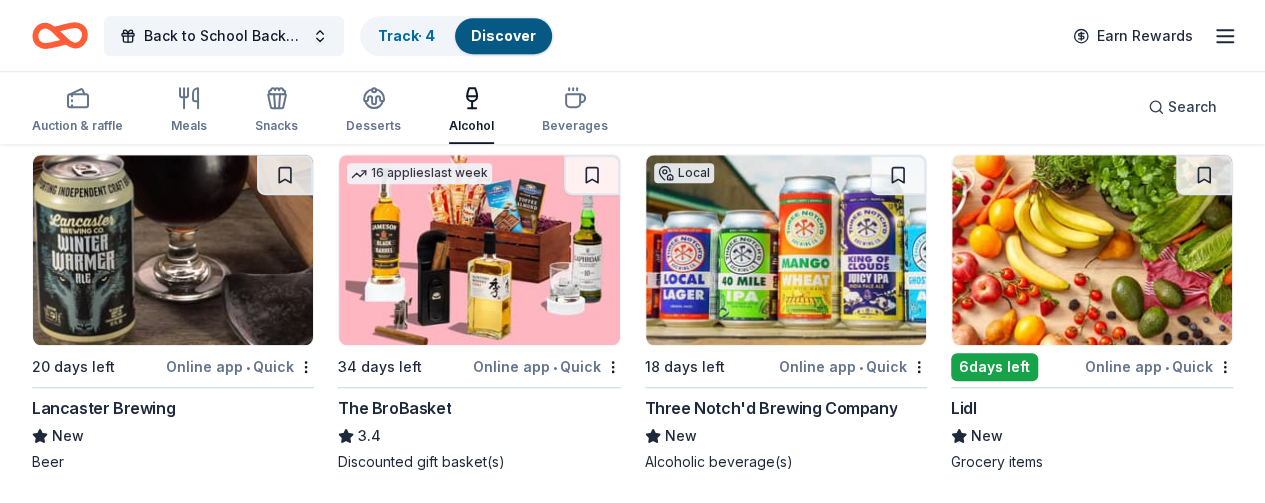 click at bounding box center [1092, 250] 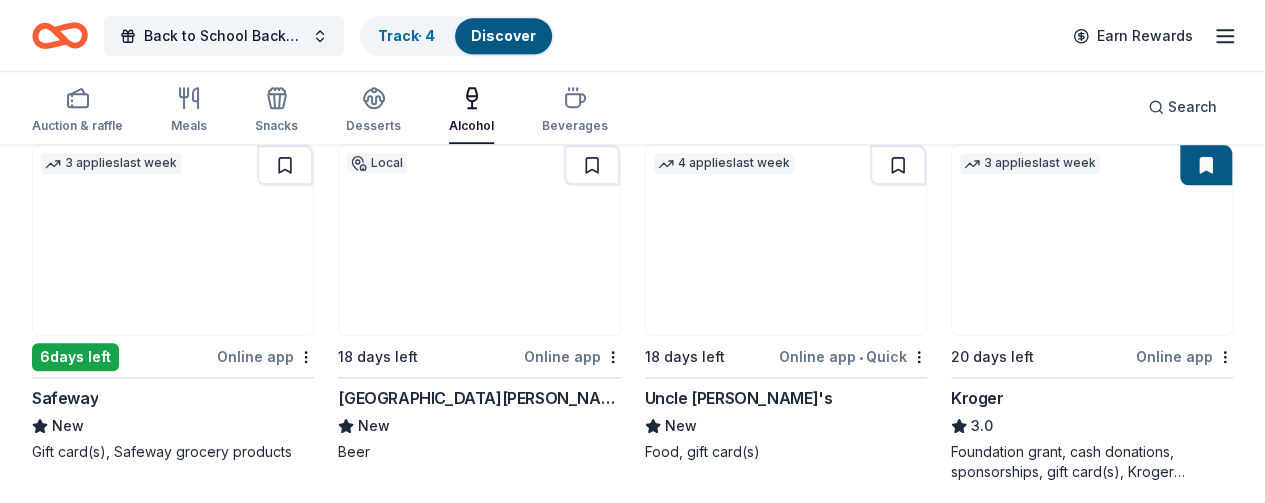 scroll, scrollTop: 982, scrollLeft: 0, axis: vertical 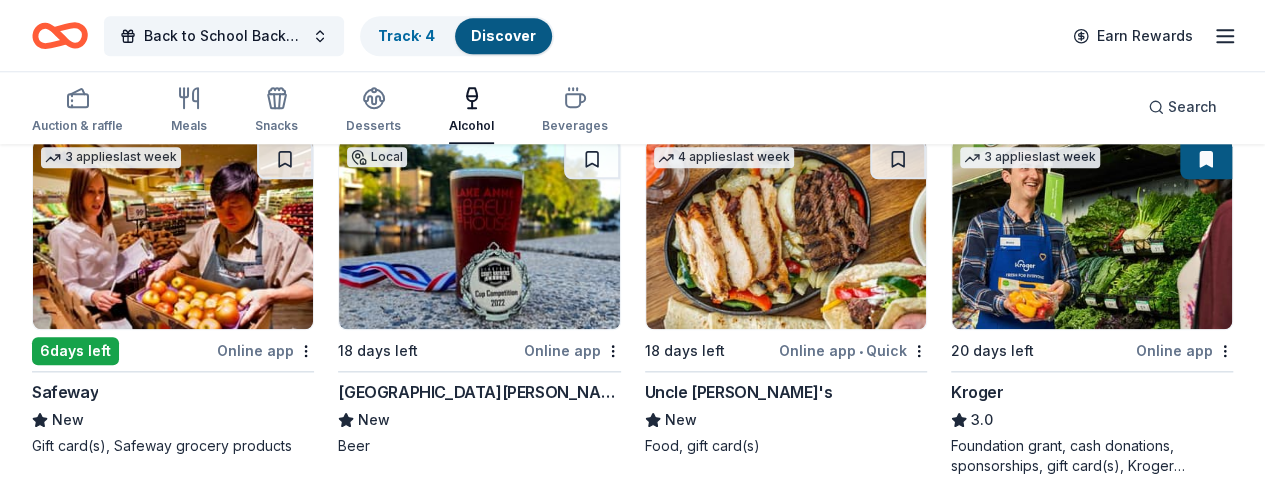 click at bounding box center (1092, 234) 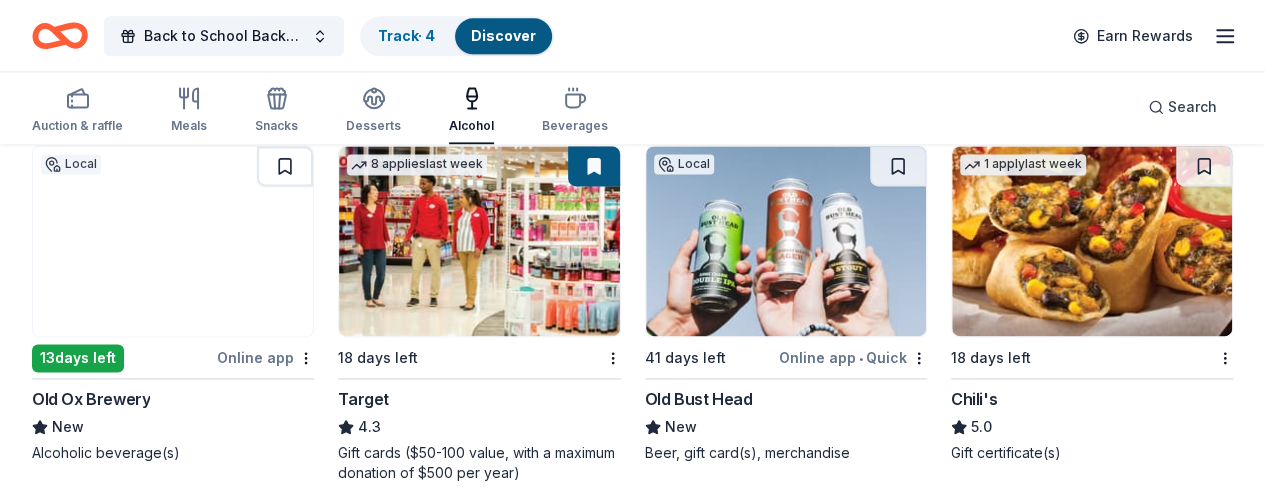 scroll, scrollTop: 1370, scrollLeft: 0, axis: vertical 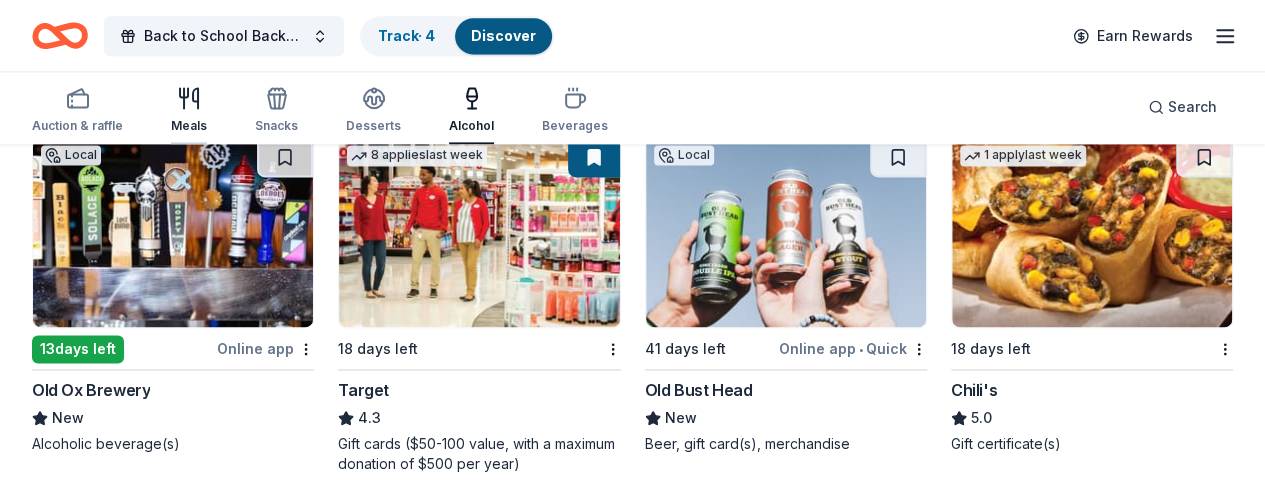 click 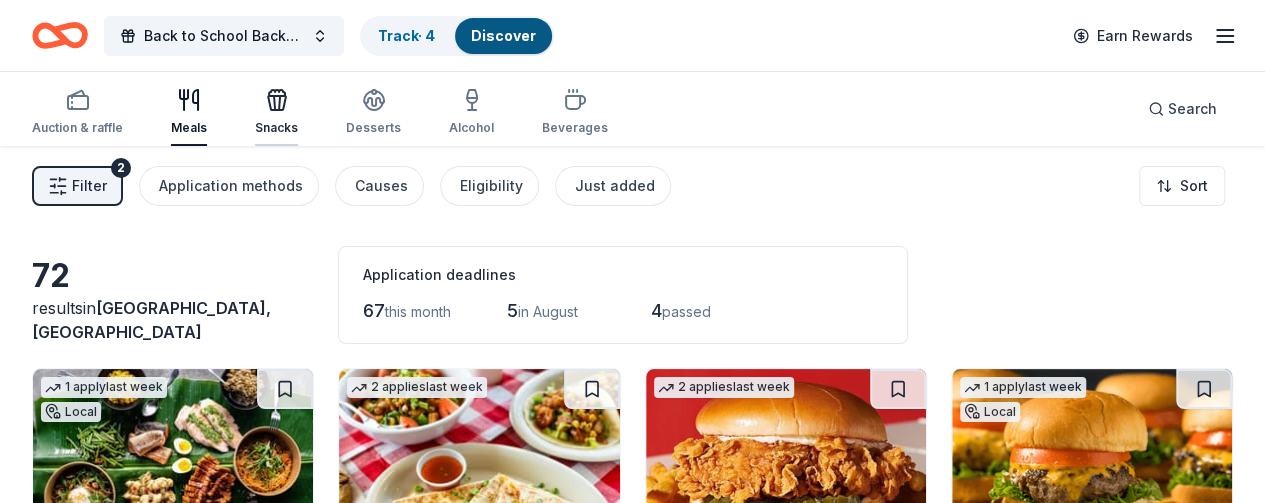 click 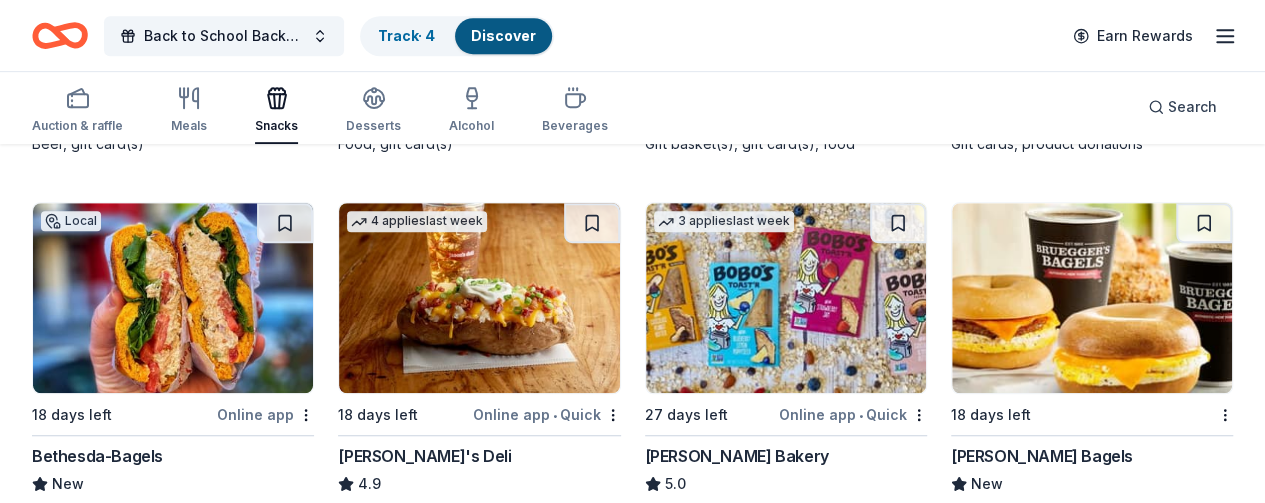 scroll, scrollTop: 572, scrollLeft: 0, axis: vertical 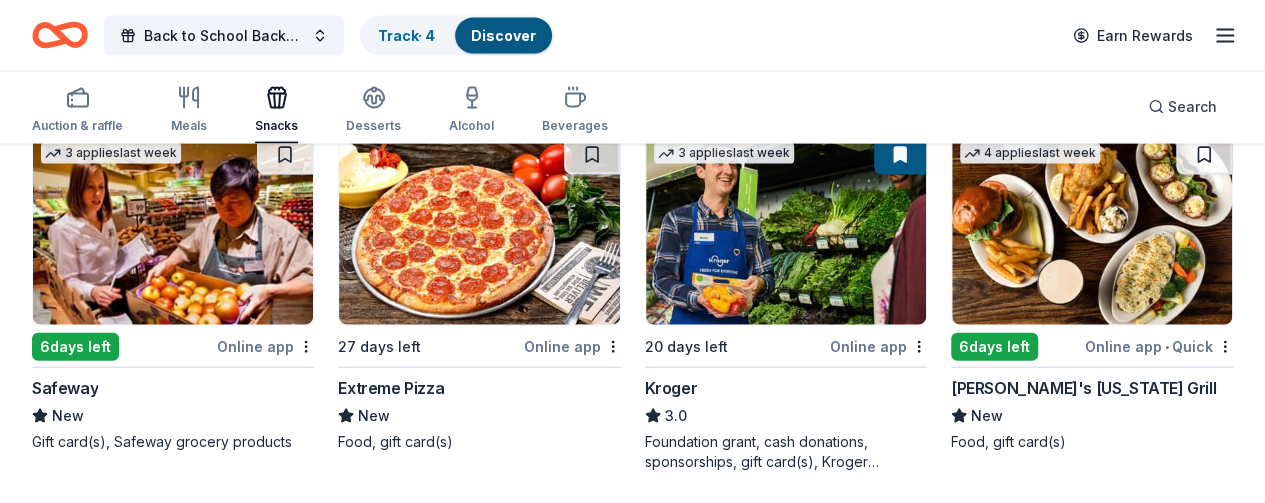 click at bounding box center (479, 1002) 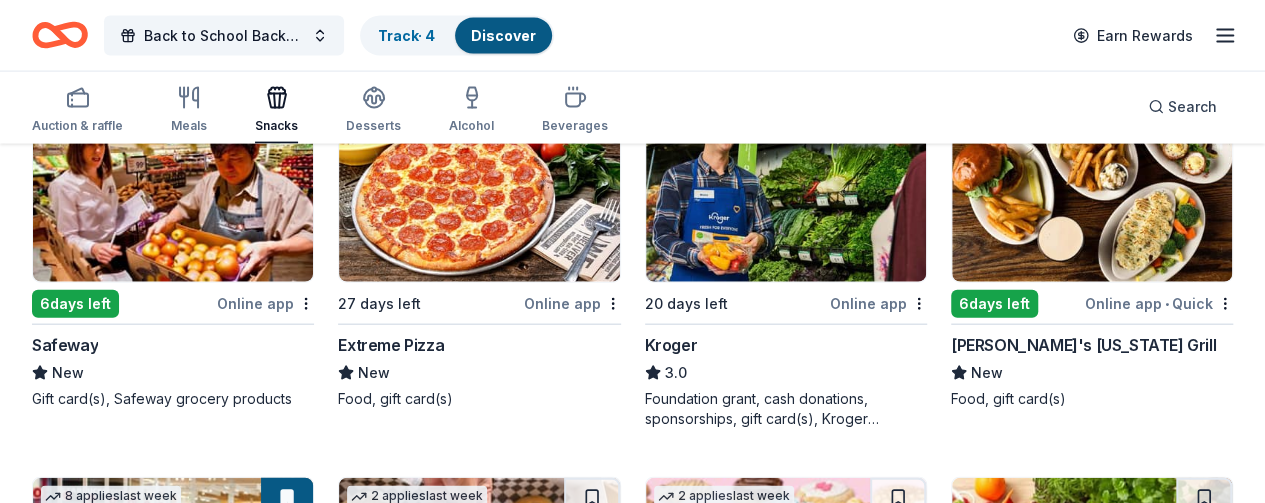 scroll, scrollTop: 2147, scrollLeft: 0, axis: vertical 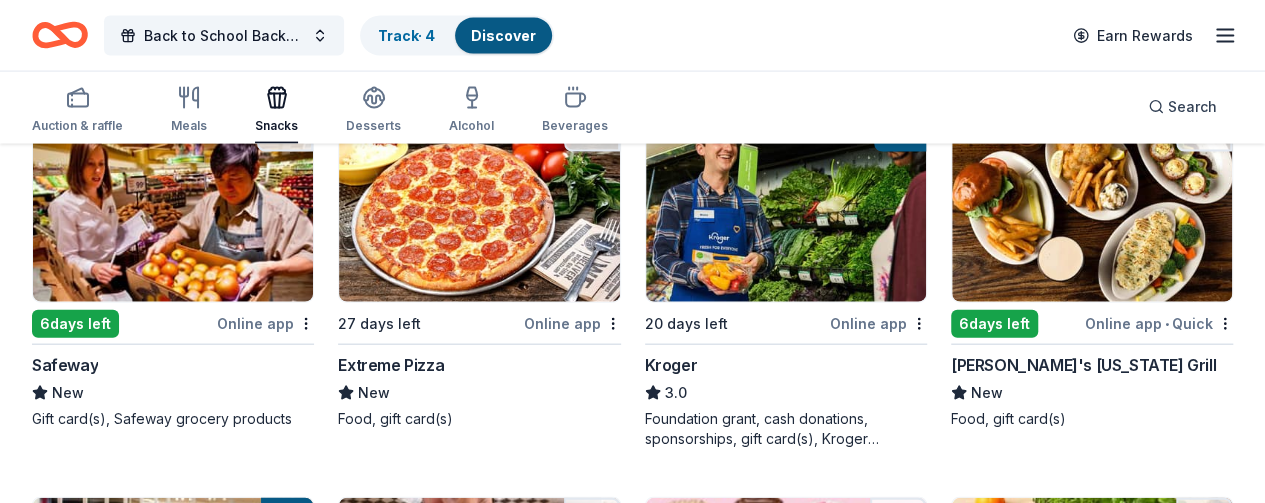 click at bounding box center [786, 593] 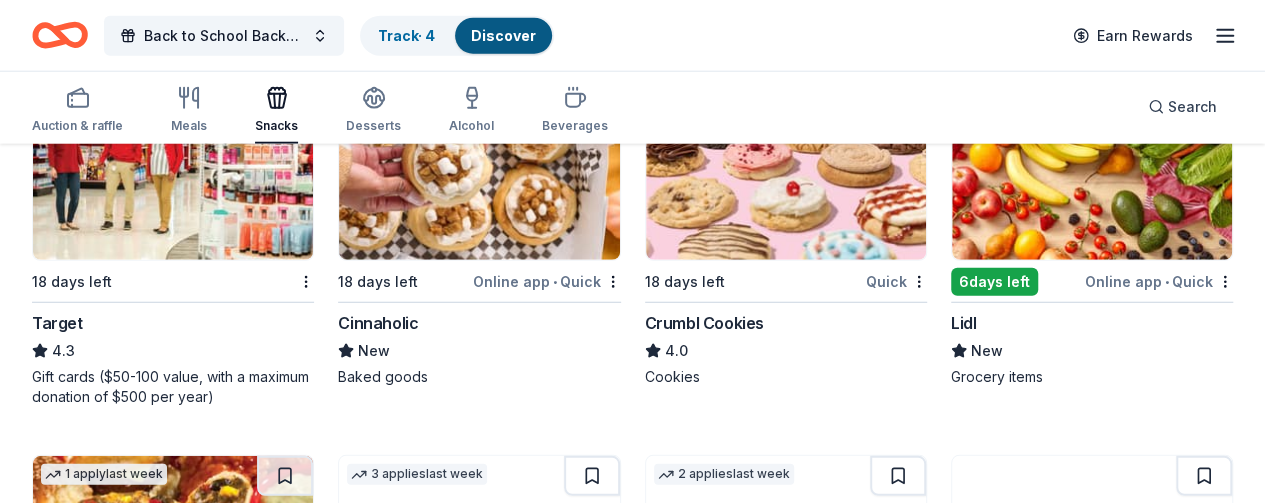 scroll, scrollTop: 2580, scrollLeft: 0, axis: vertical 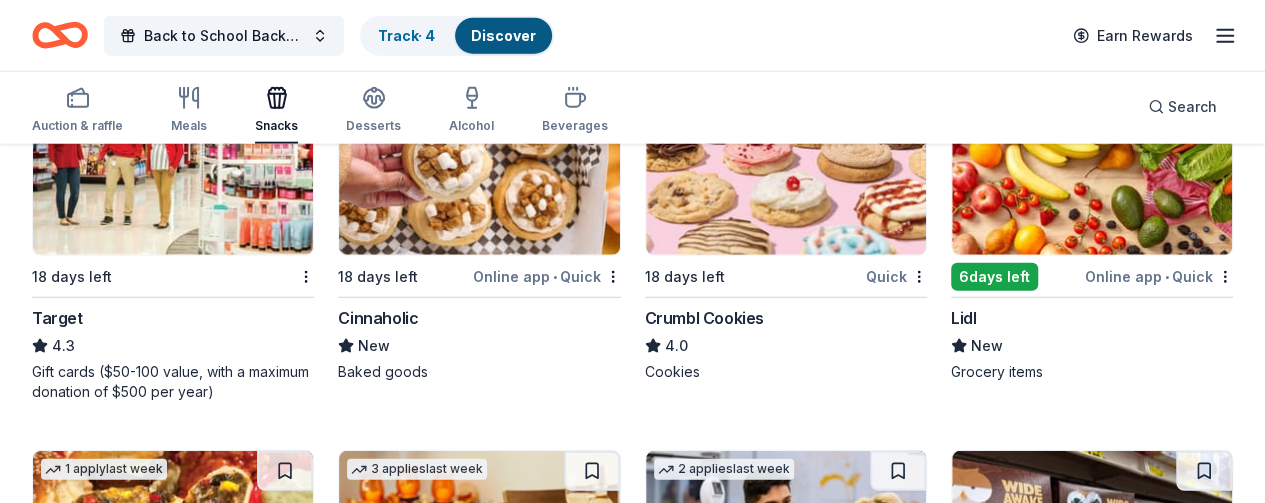 click at bounding box center [479, 912] 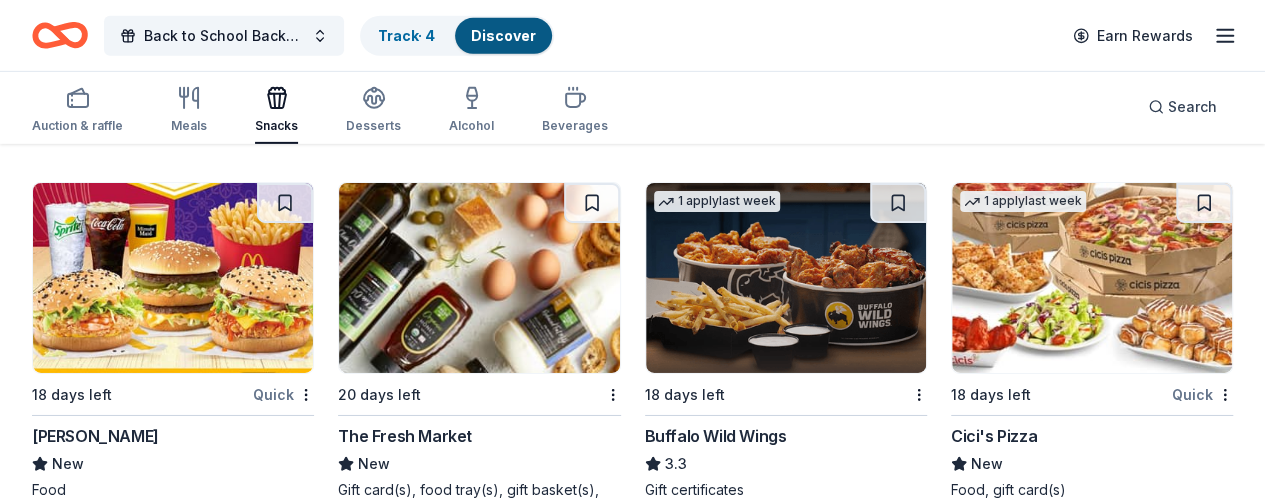 scroll, scrollTop: 3208, scrollLeft: 0, axis: vertical 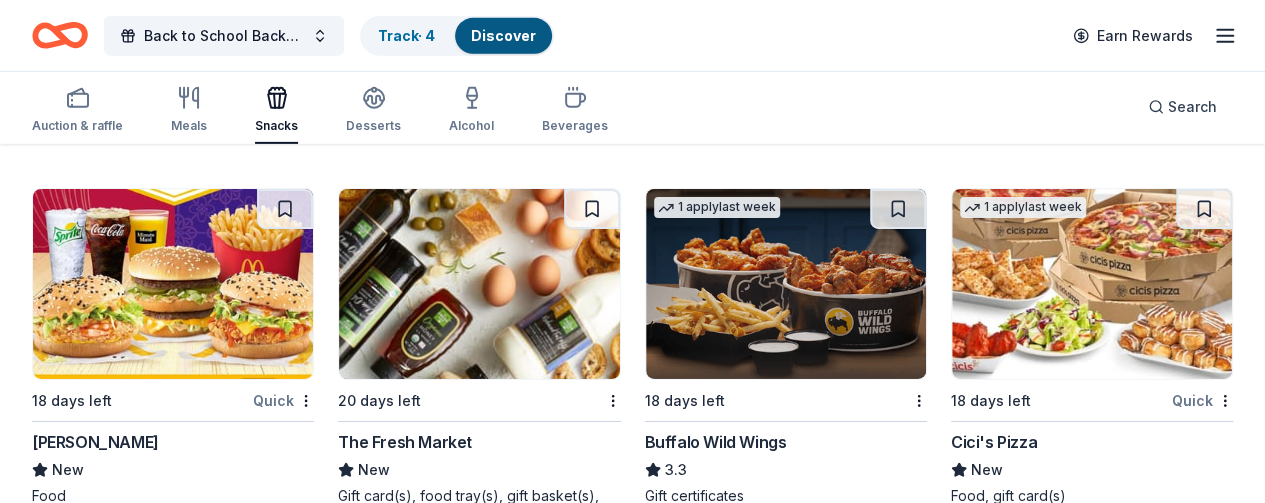 click at bounding box center [173, 1036] 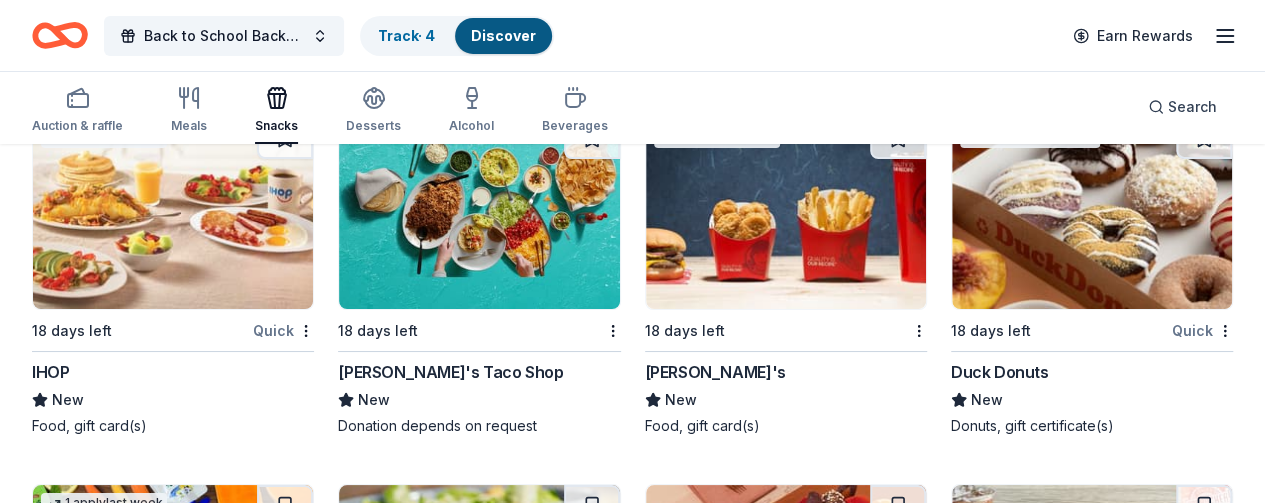 scroll, scrollTop: 3692, scrollLeft: 0, axis: vertical 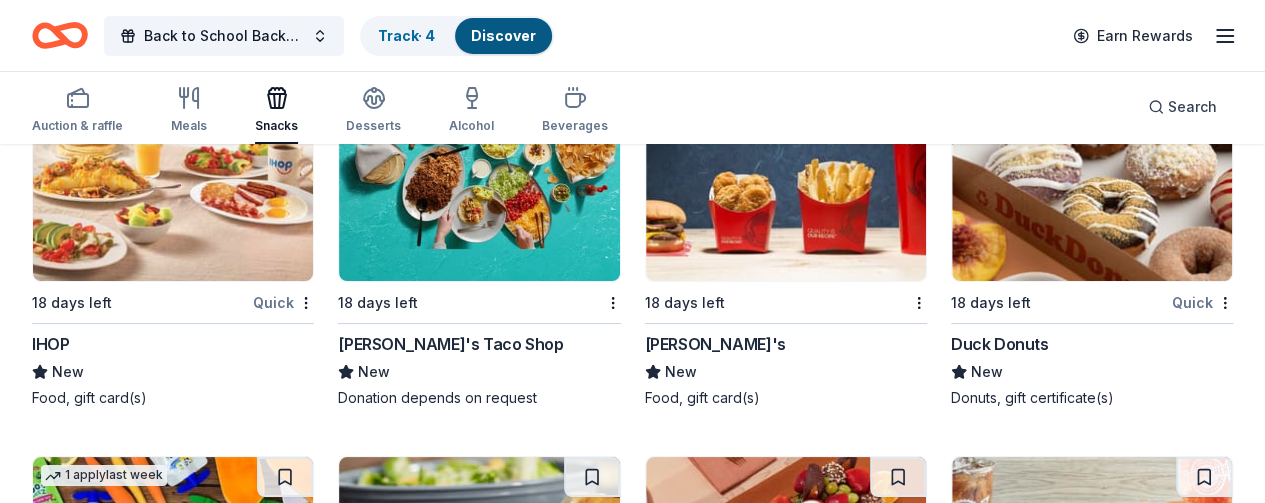 click at bounding box center (479, 1324) 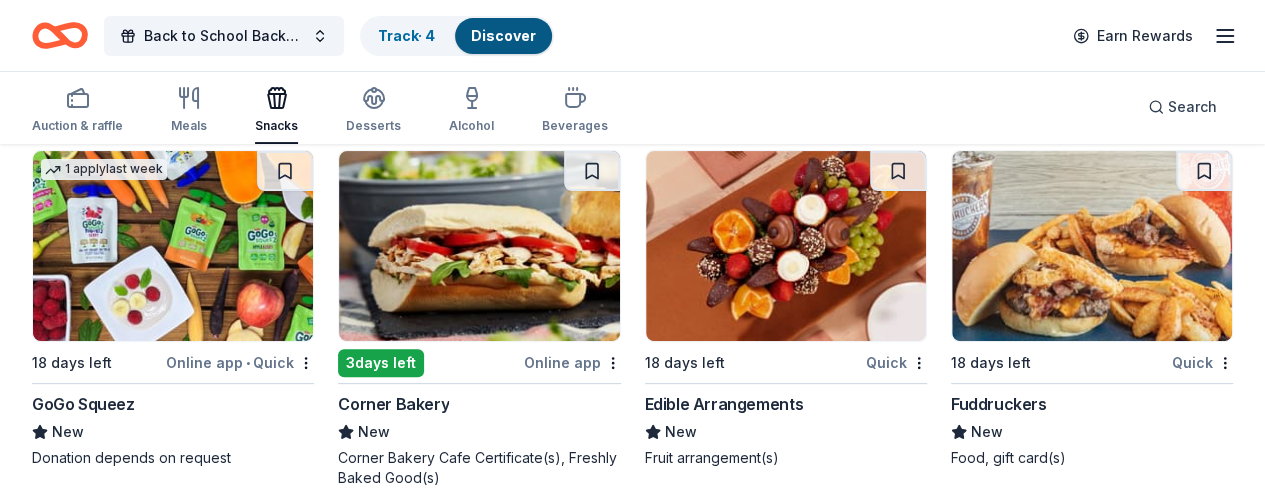 scroll, scrollTop: 4026, scrollLeft: 0, axis: vertical 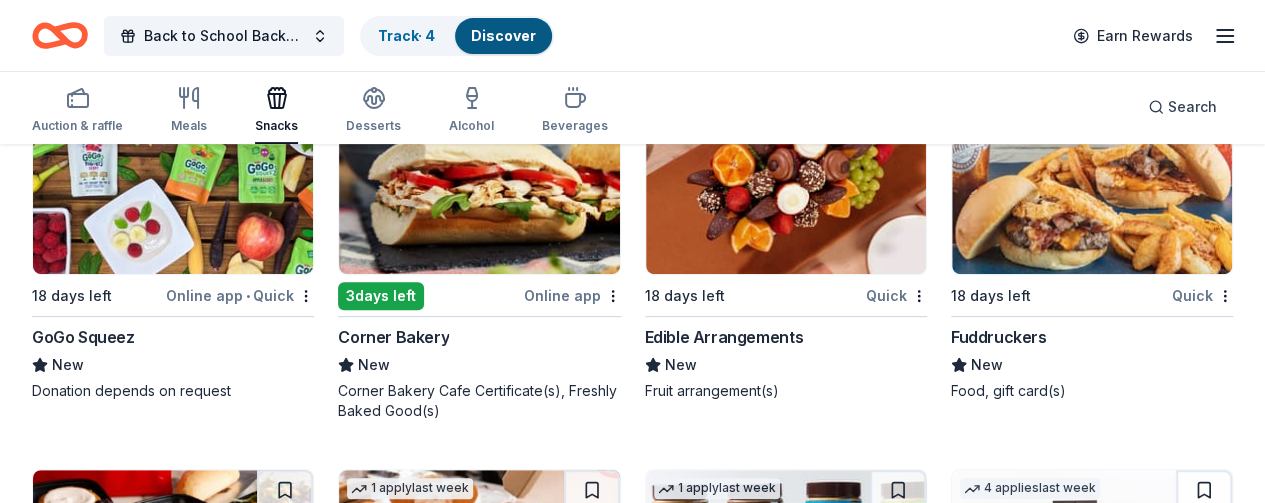 click at bounding box center [1092, 951] 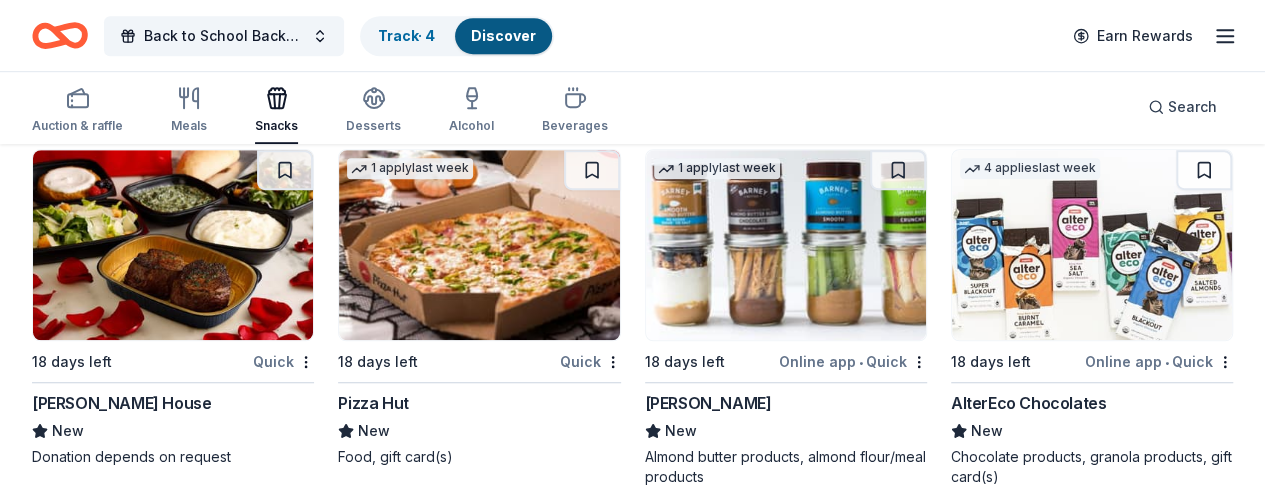scroll, scrollTop: 4424, scrollLeft: 0, axis: vertical 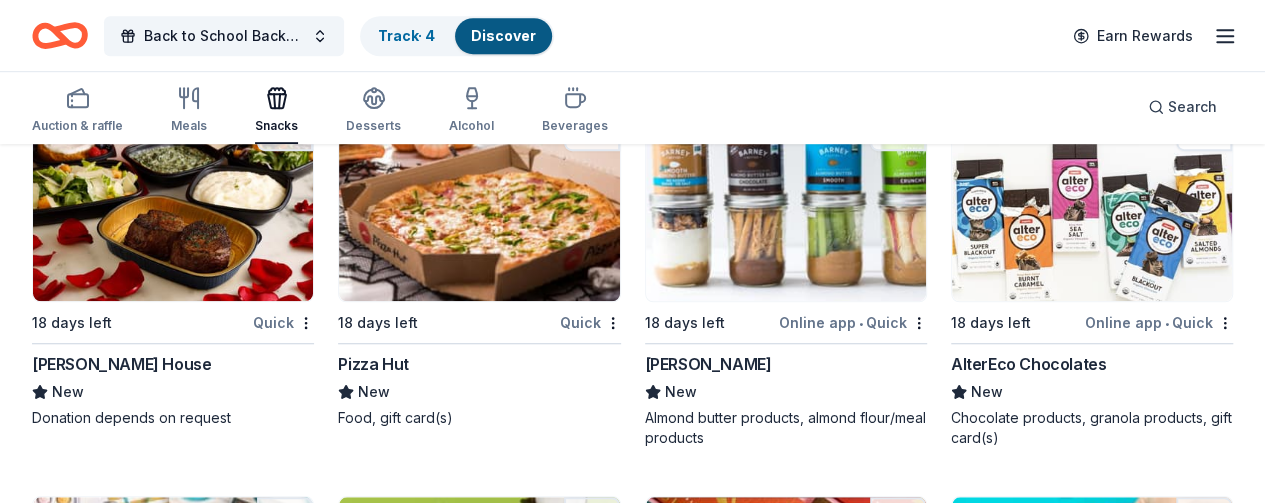 click at bounding box center [173, 1344] 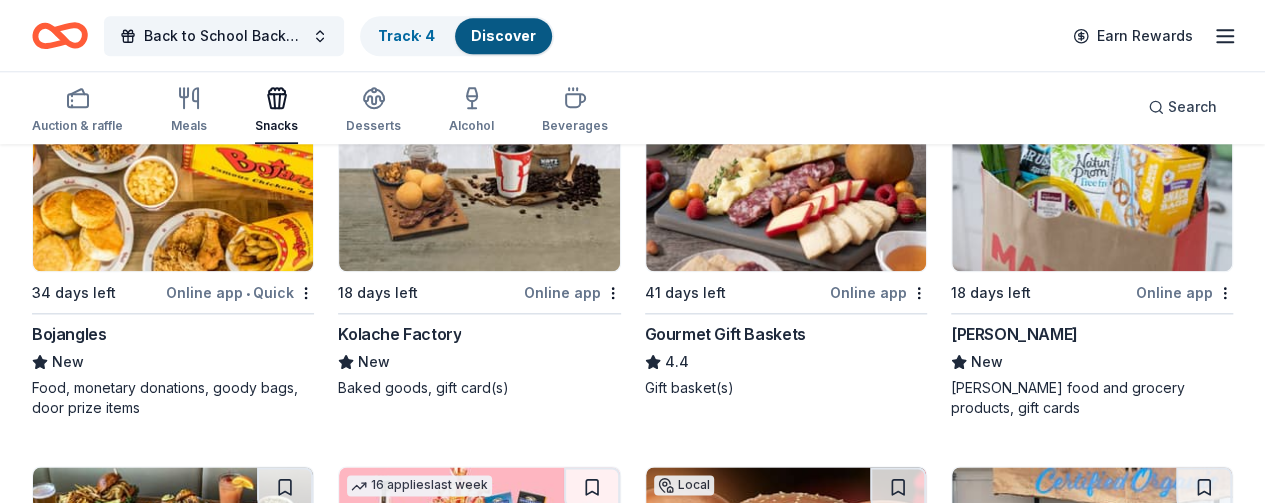 scroll, scrollTop: 1026, scrollLeft: 0, axis: vertical 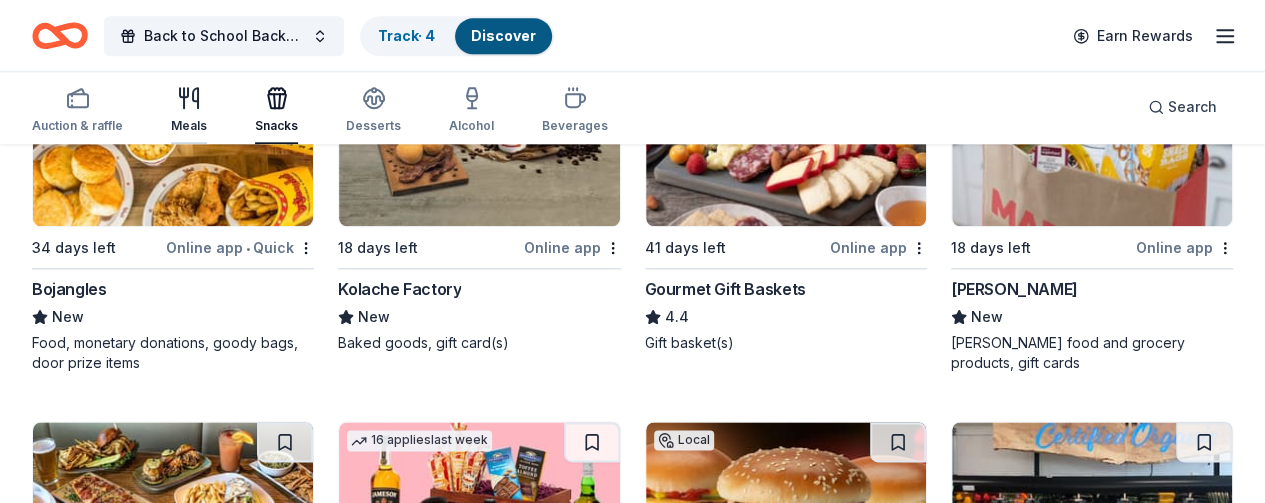click 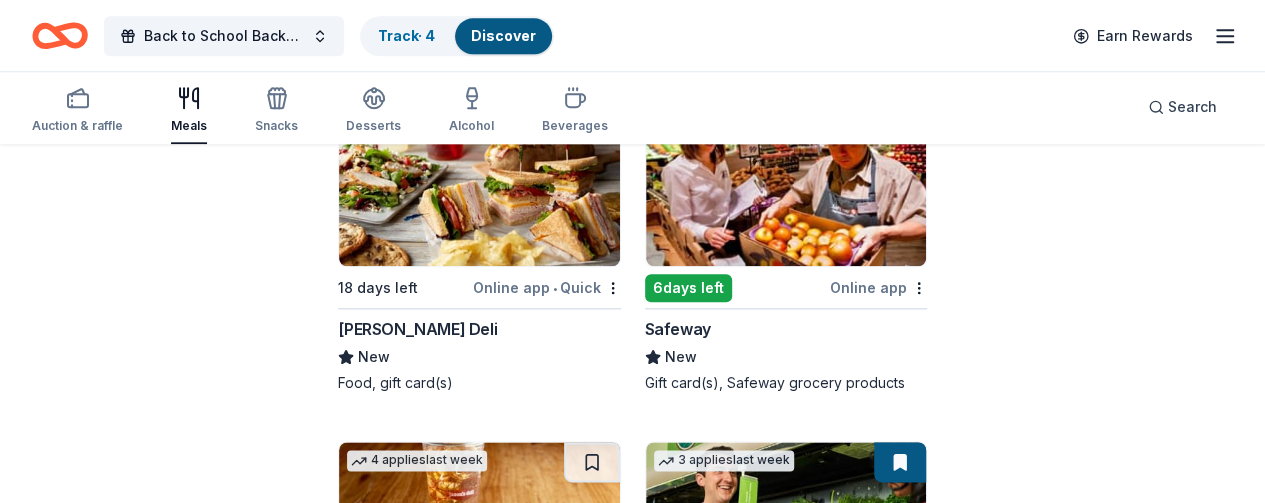 scroll, scrollTop: 0, scrollLeft: 0, axis: both 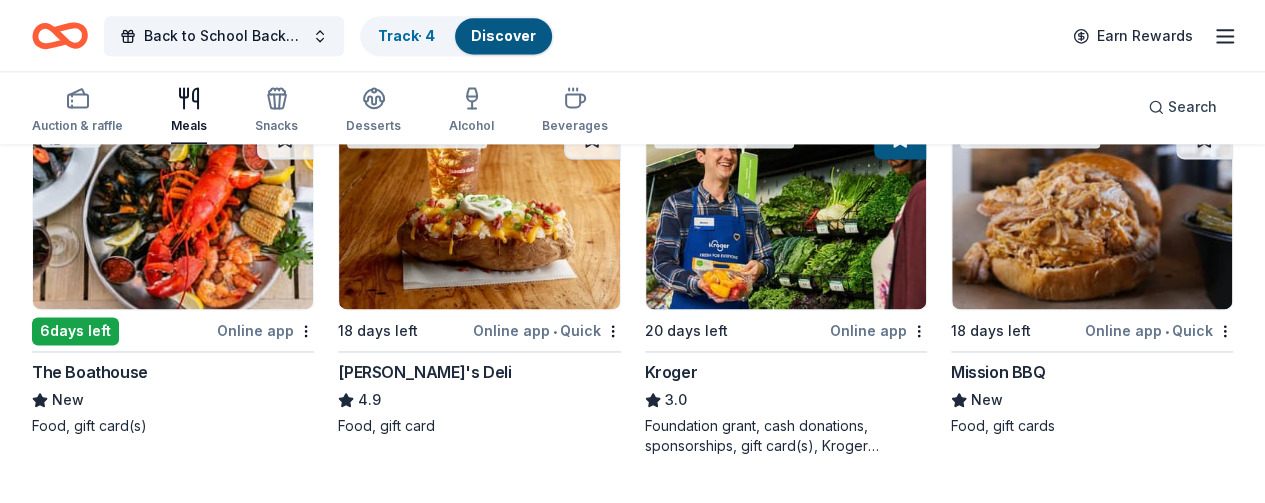 drag, startPoint x: 1264, startPoint y: 366, endPoint x: 1265, endPoint y: 458, distance: 92.00543 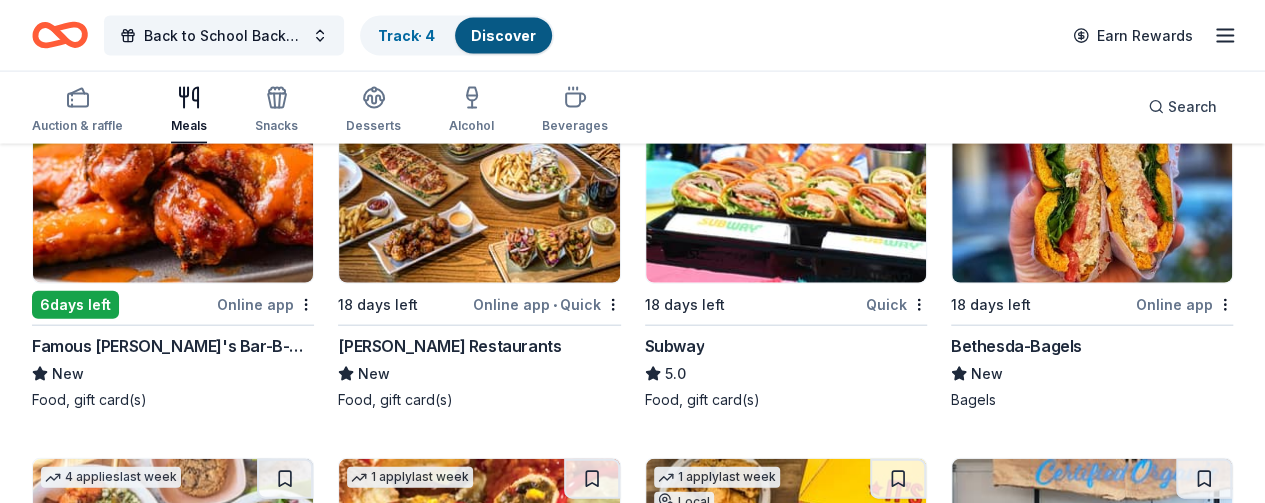scroll, scrollTop: 2191, scrollLeft: 0, axis: vertical 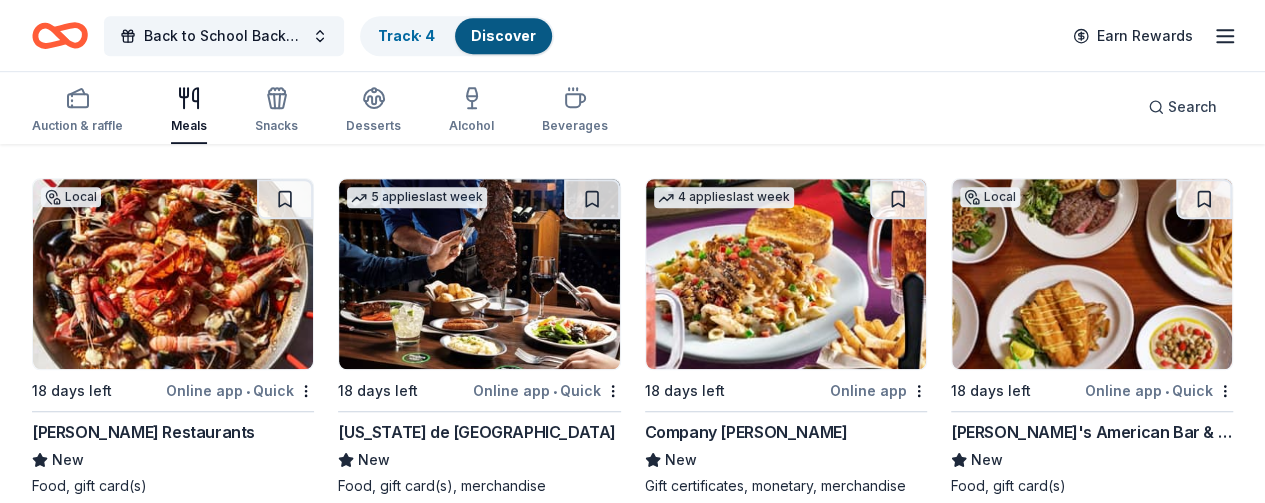 click at bounding box center (479, 1372) 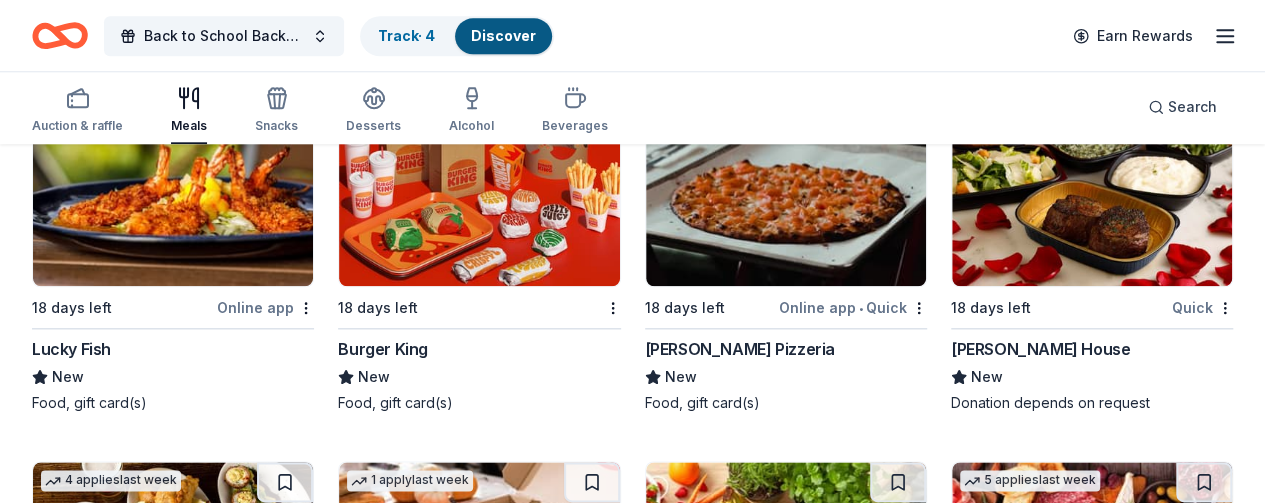 scroll, scrollTop: 4822, scrollLeft: 0, axis: vertical 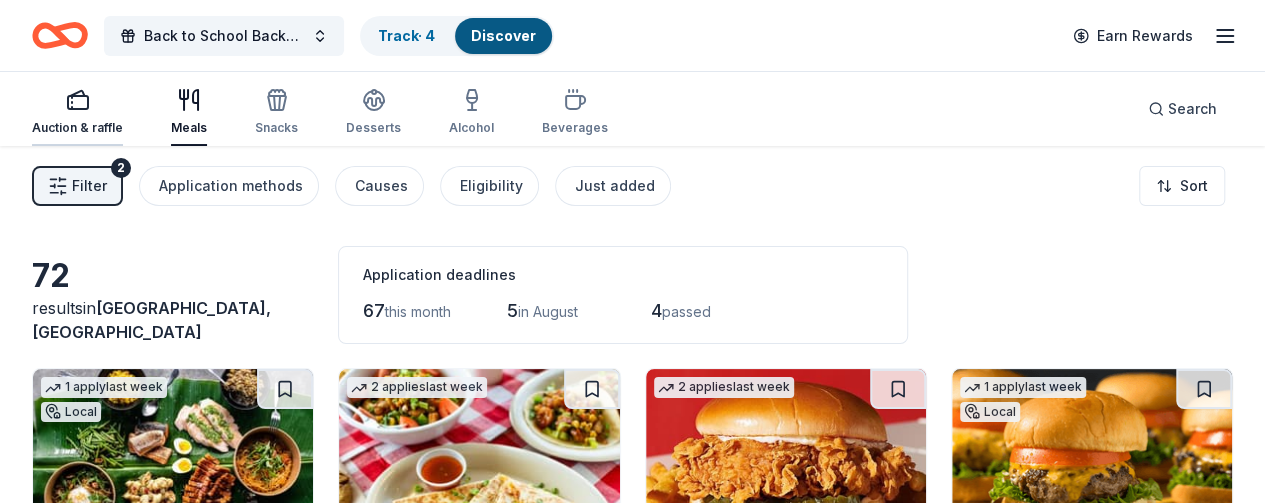 click at bounding box center [77, 100] 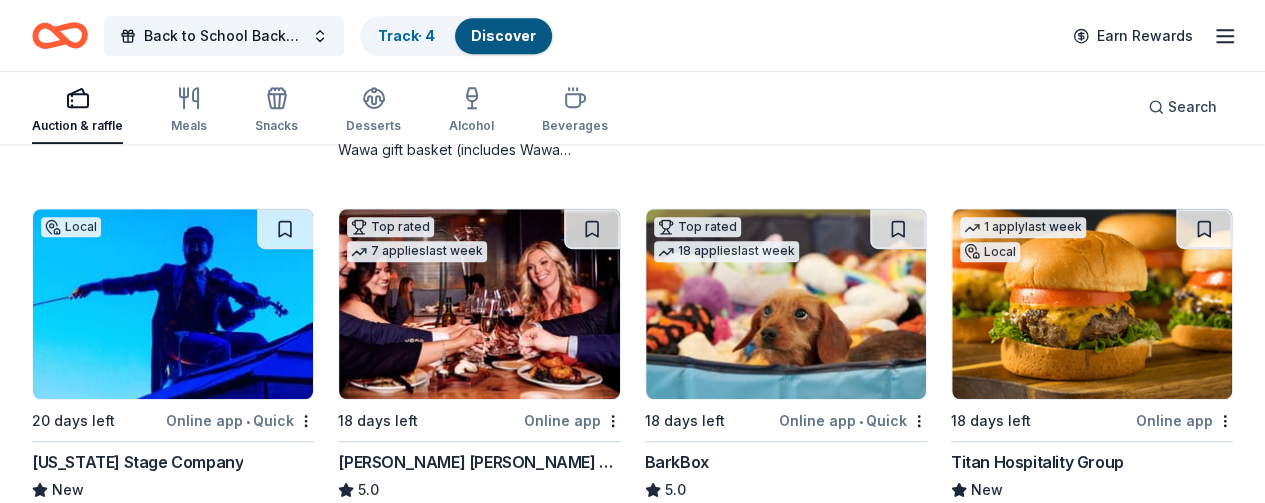 scroll, scrollTop: 554, scrollLeft: 0, axis: vertical 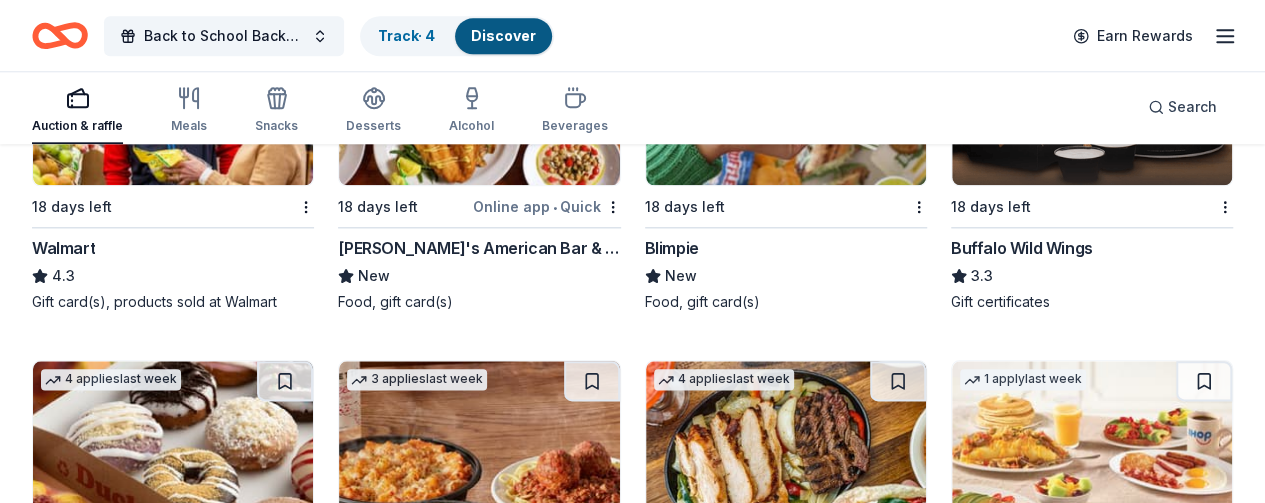 click at bounding box center (786, 3098) 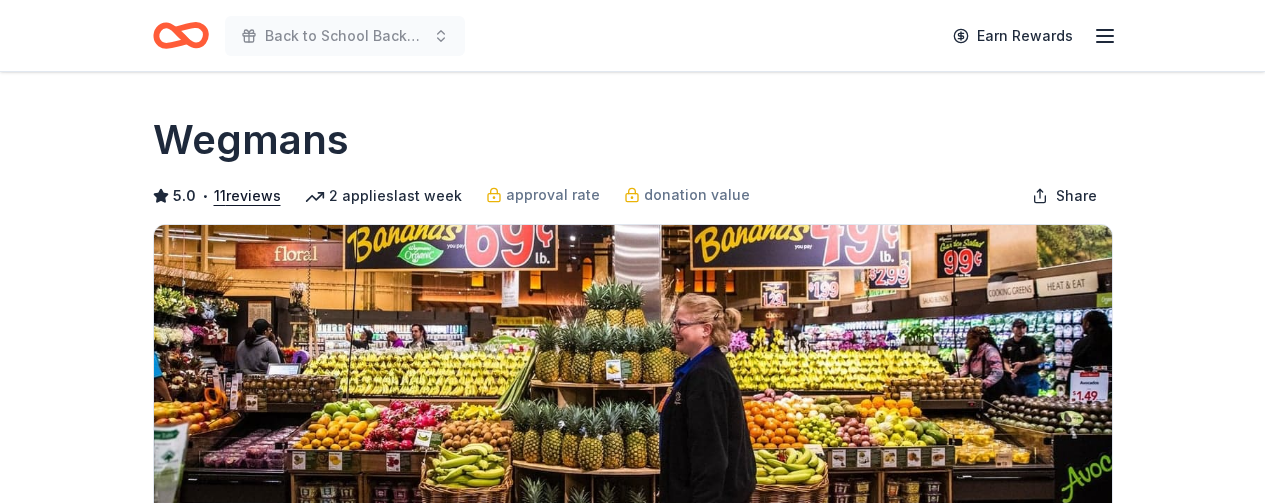 scroll, scrollTop: 0, scrollLeft: 0, axis: both 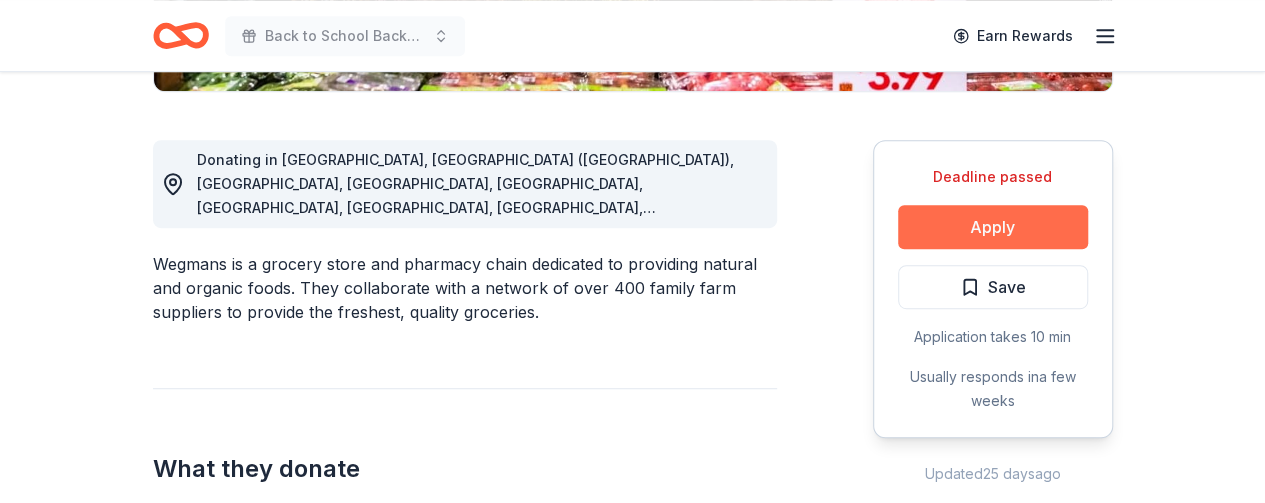click on "Apply" at bounding box center [993, 227] 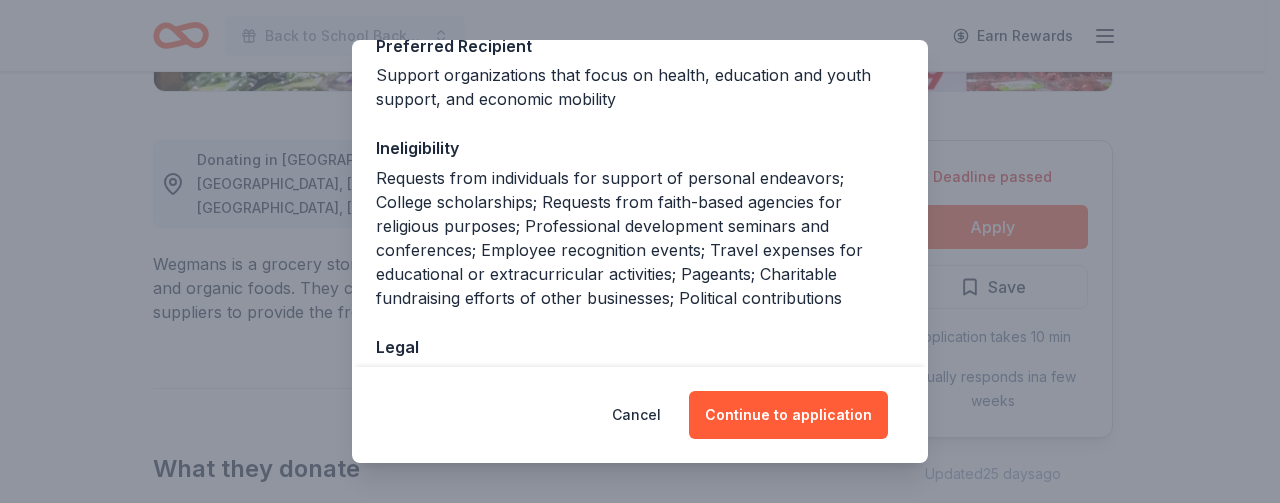 scroll, scrollTop: 429, scrollLeft: 0, axis: vertical 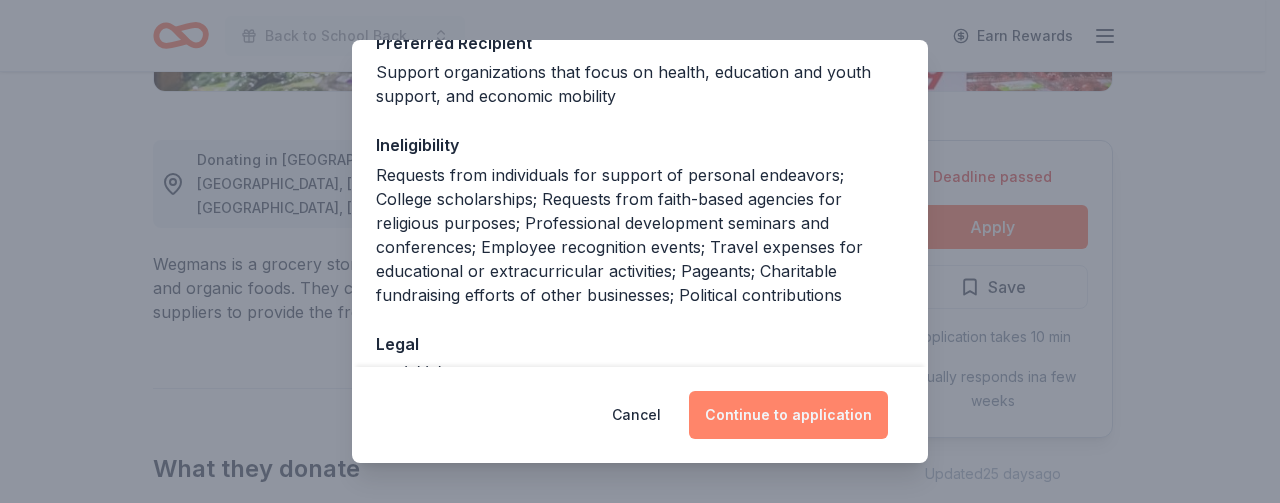 click on "Continue to application" at bounding box center (788, 415) 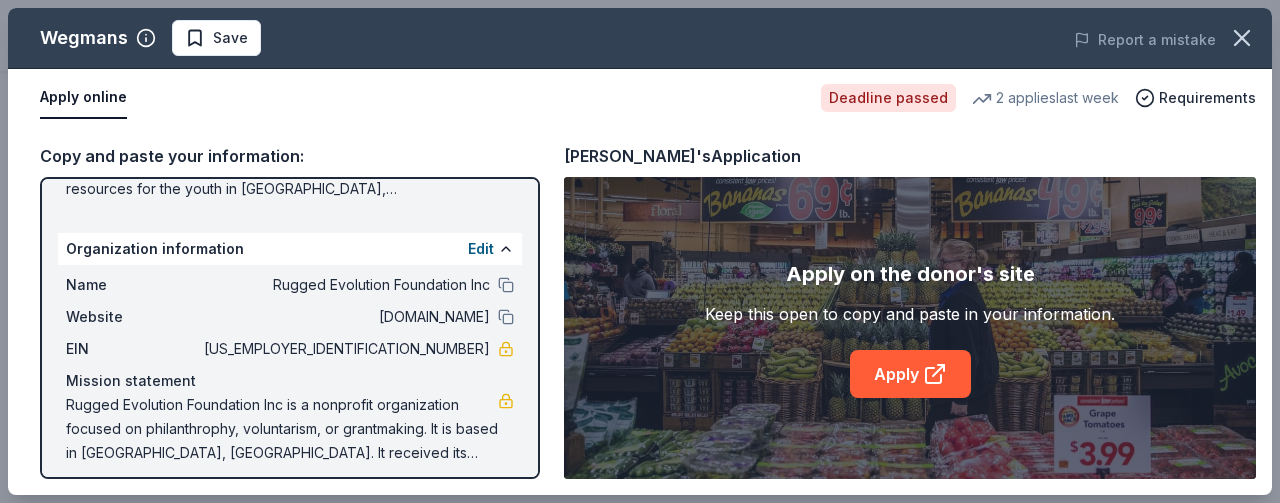 scroll, scrollTop: 294, scrollLeft: 0, axis: vertical 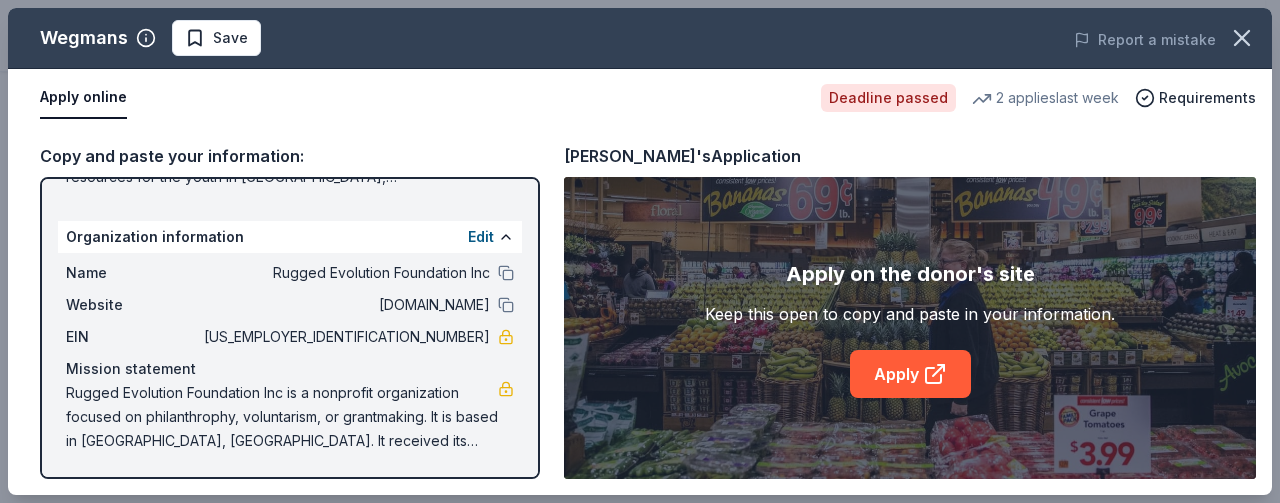 click on "Rugged Evolution Foundation Inc is a nonprofit organization focused on philanthrophy, voluntarism, or grantmaking. It is based in Chesapeake, VA. It received its nonprofit status in 2019." at bounding box center (282, 417) 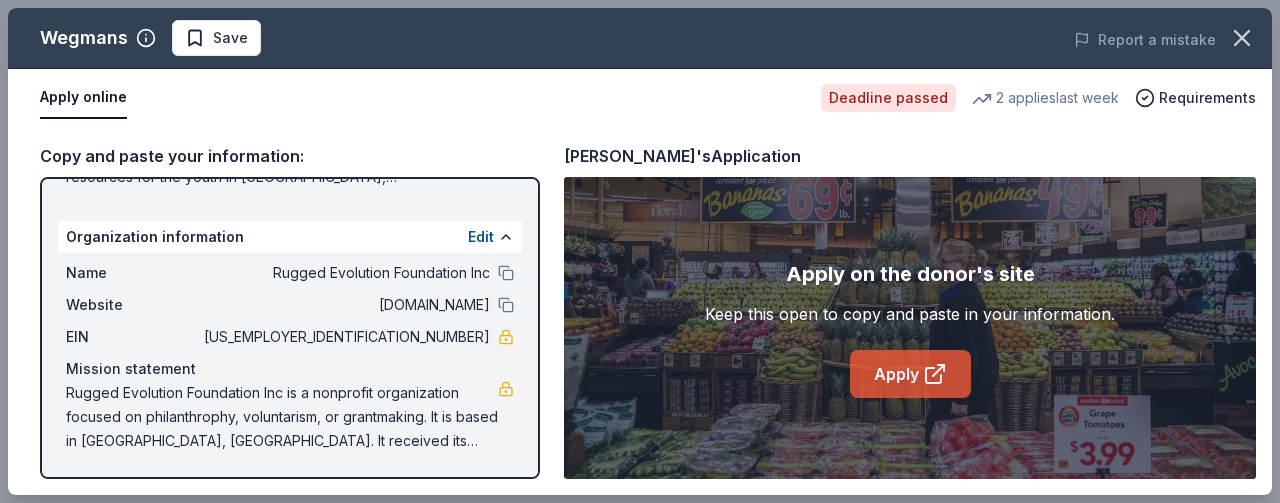 click 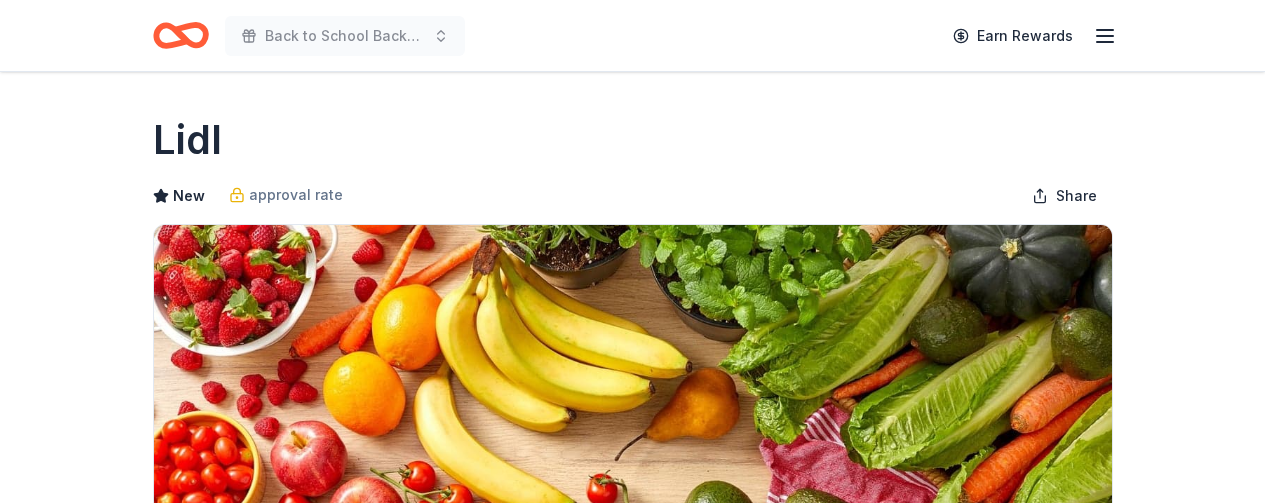 scroll, scrollTop: 0, scrollLeft: 0, axis: both 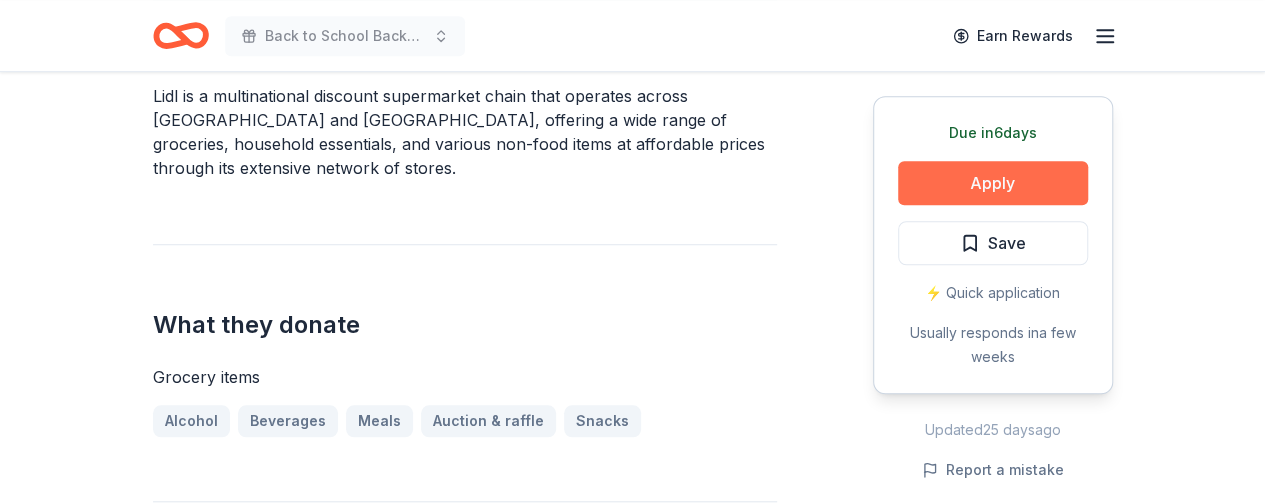 click on "Apply" at bounding box center [993, 183] 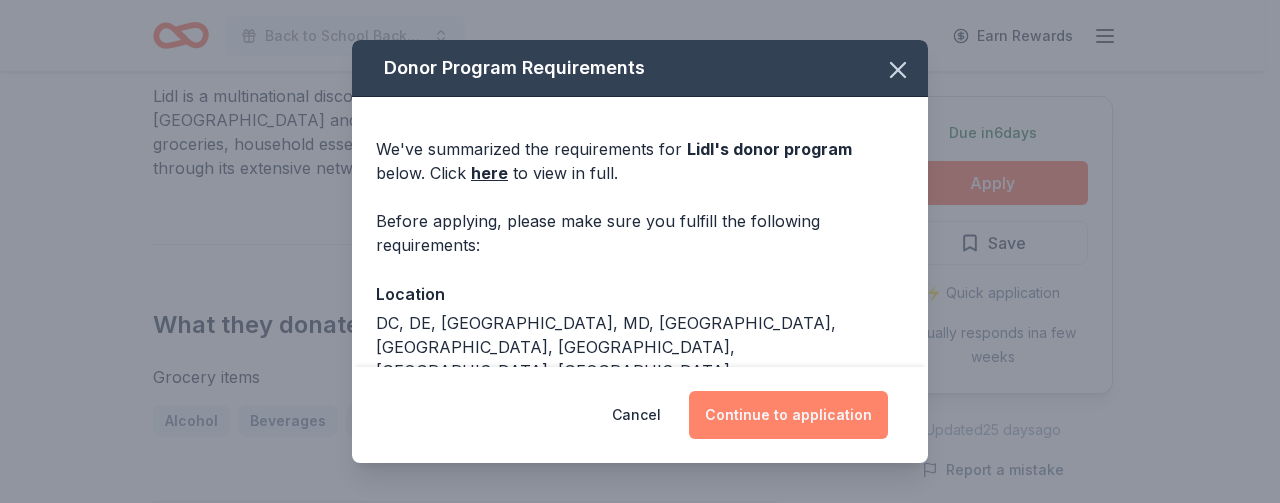 click on "Continue to application" at bounding box center (788, 415) 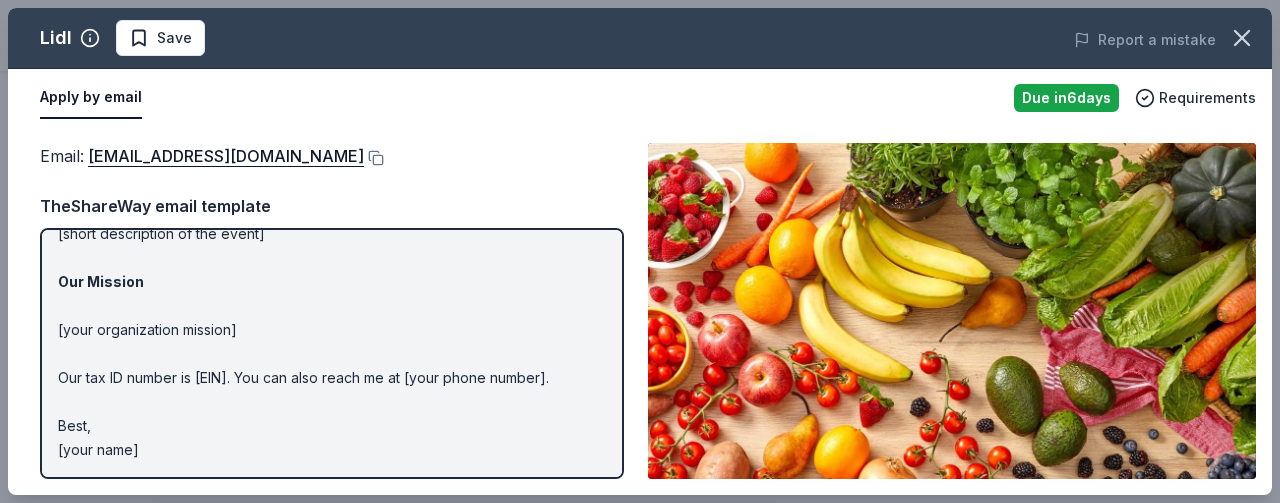 scroll, scrollTop: 0, scrollLeft: 0, axis: both 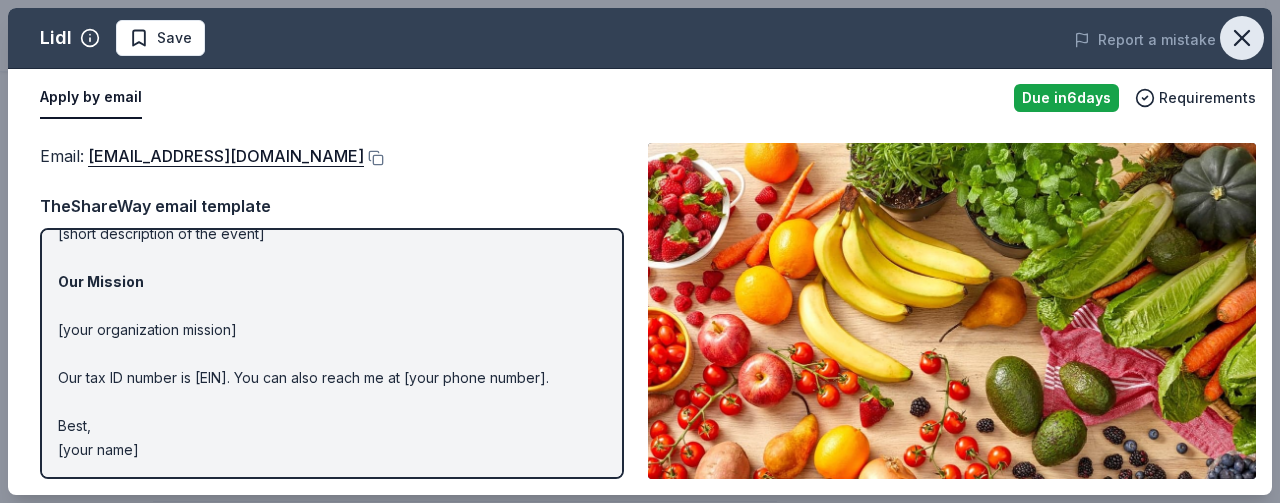 click 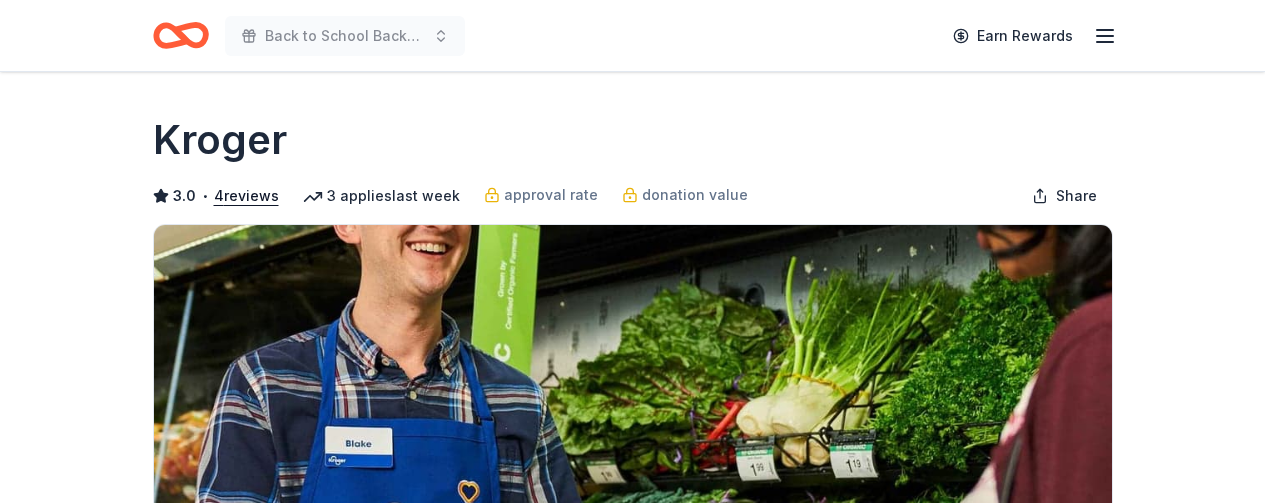 scroll, scrollTop: 0, scrollLeft: 0, axis: both 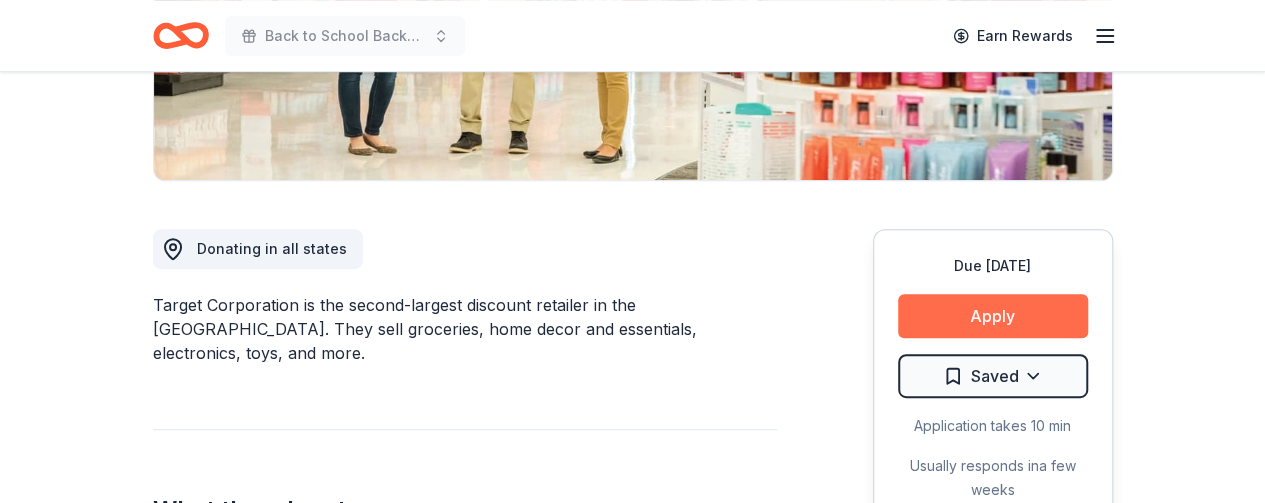 click on "Apply" at bounding box center [993, 316] 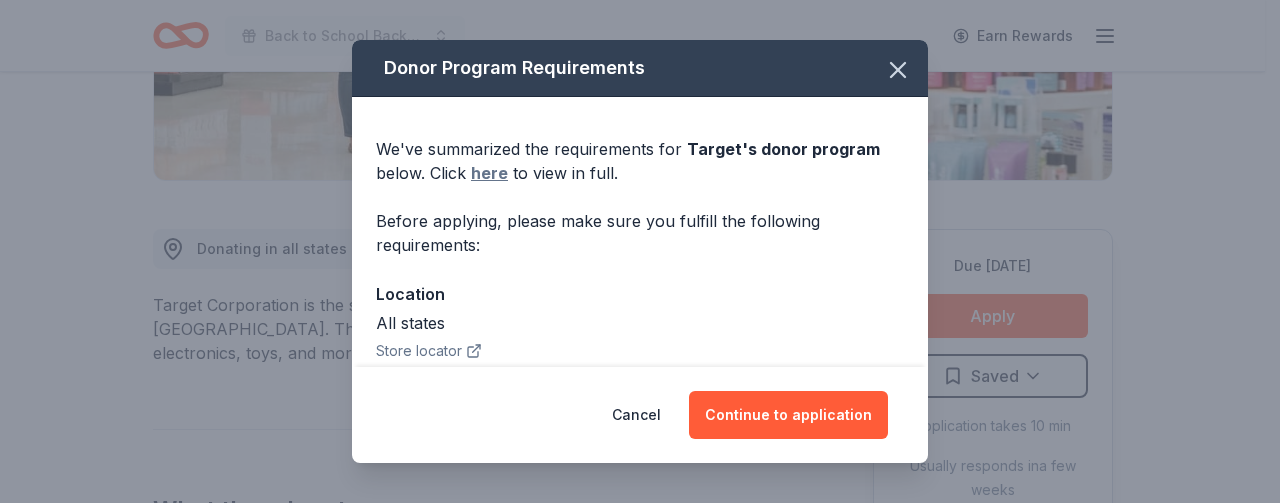 click on "here" at bounding box center [489, 173] 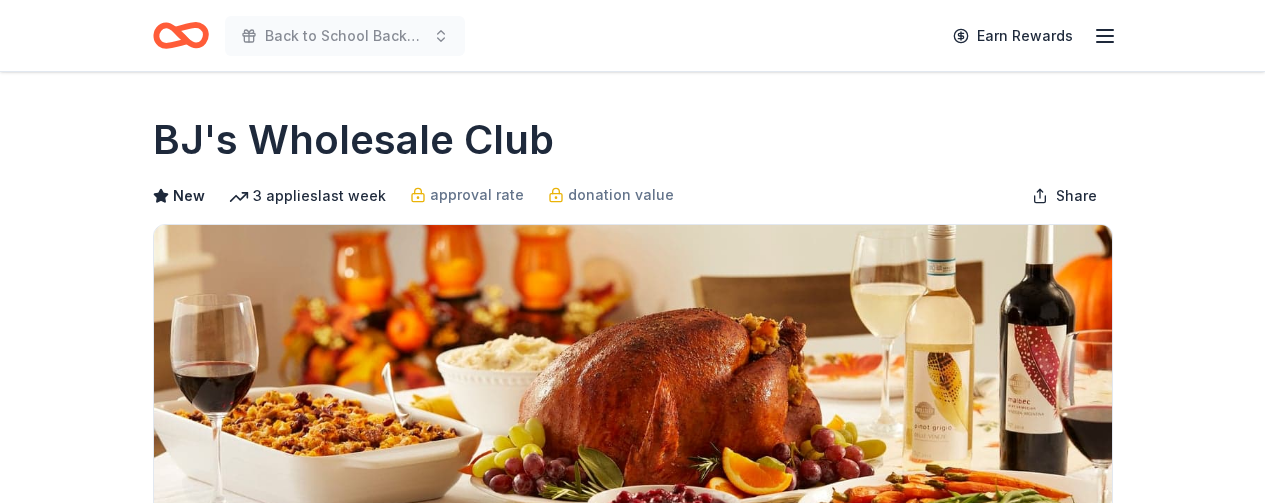 scroll, scrollTop: 0, scrollLeft: 0, axis: both 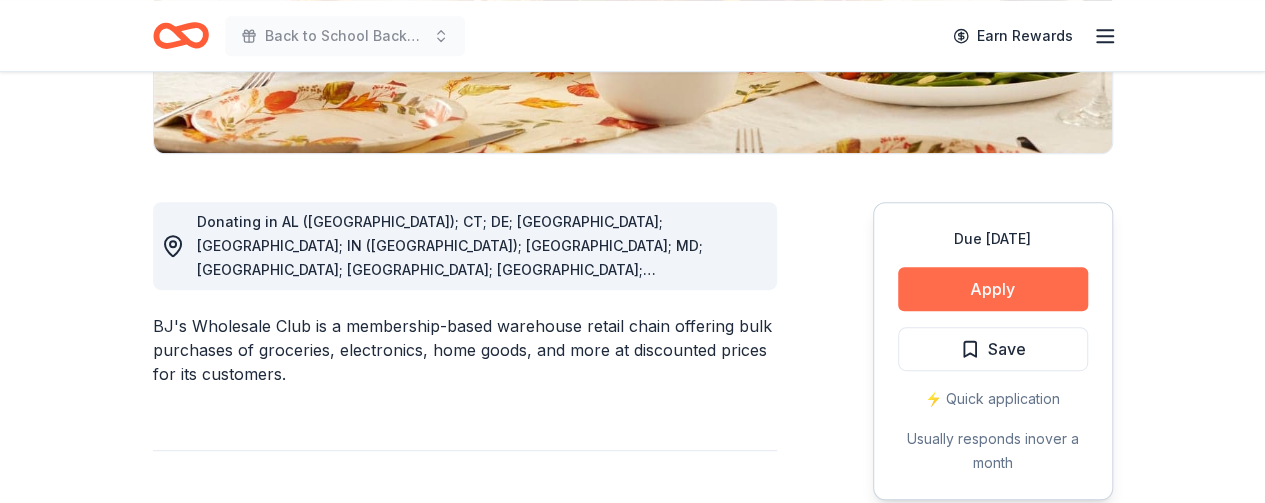 click on "Apply" at bounding box center (993, 289) 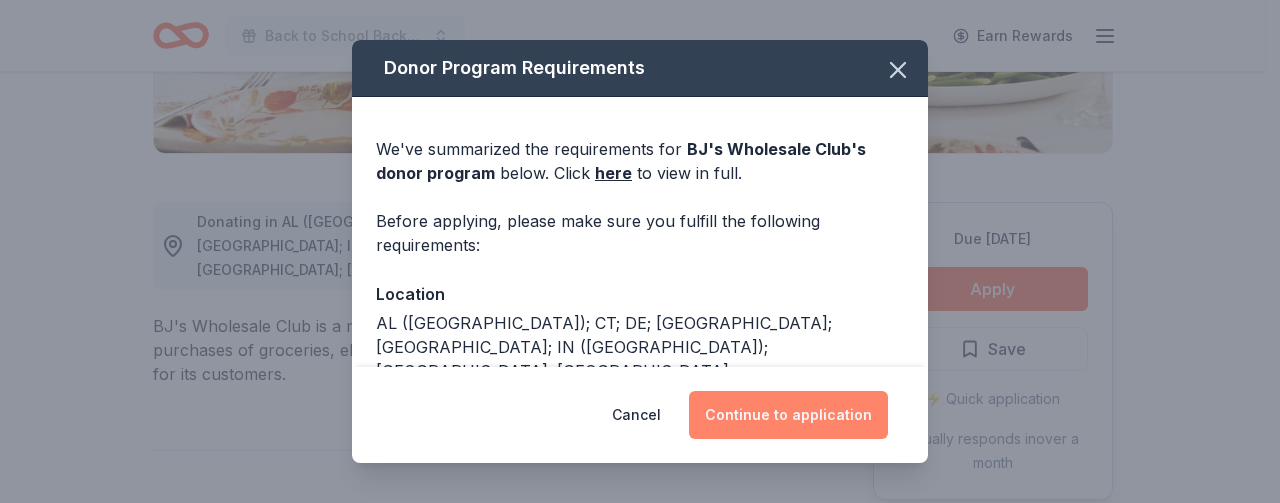 click on "Continue to application" at bounding box center [788, 415] 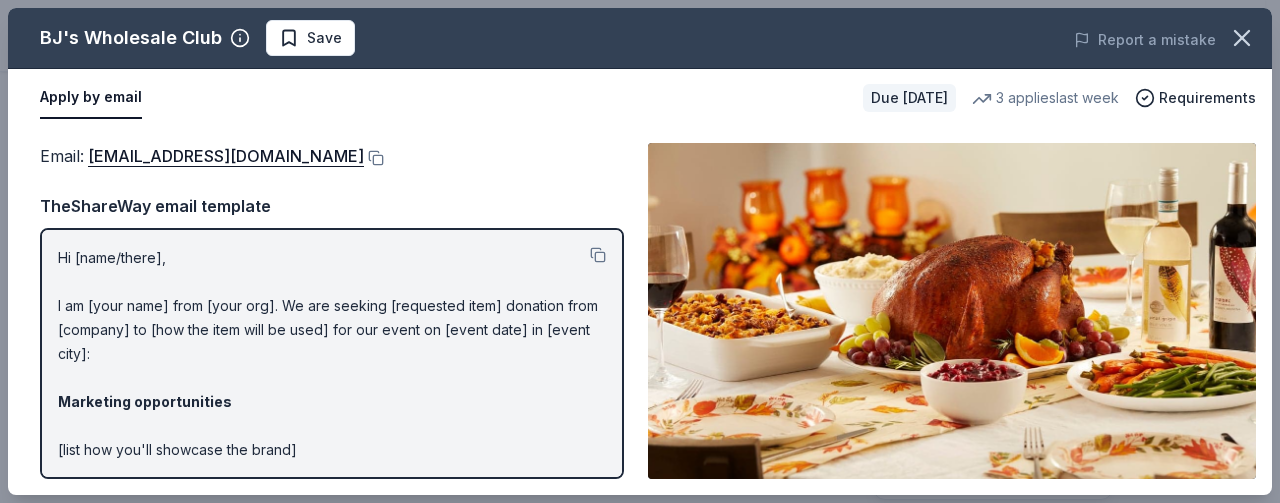 click at bounding box center (952, 311) 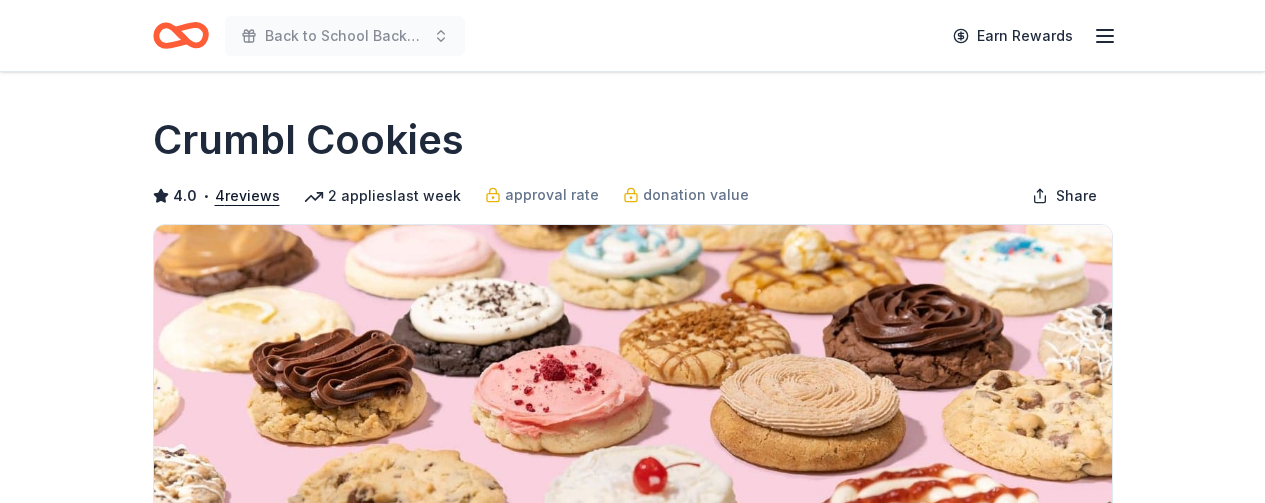 scroll, scrollTop: 0, scrollLeft: 0, axis: both 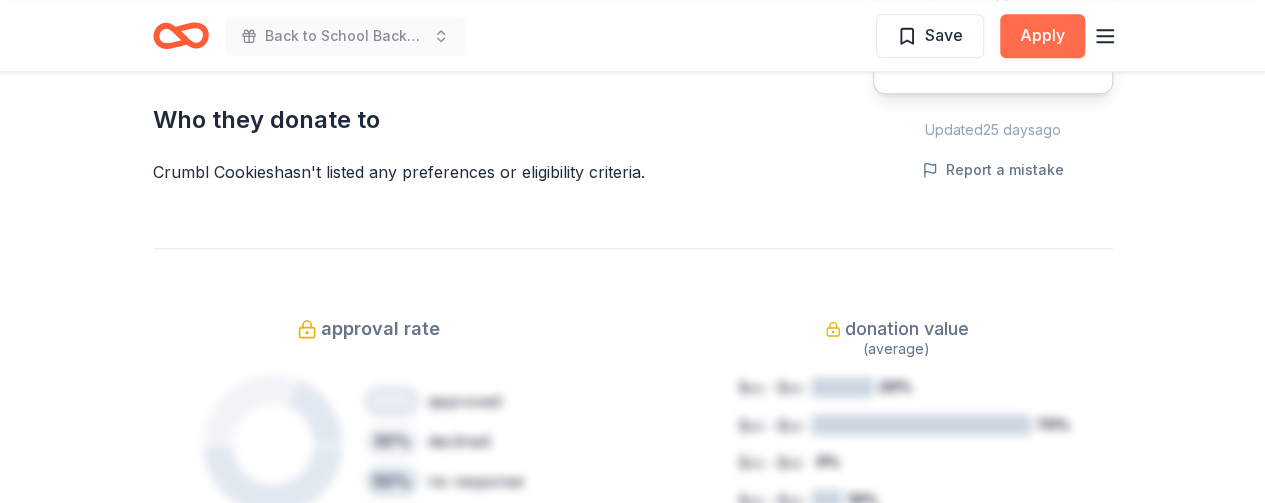 click on "Apply" at bounding box center (1042, 36) 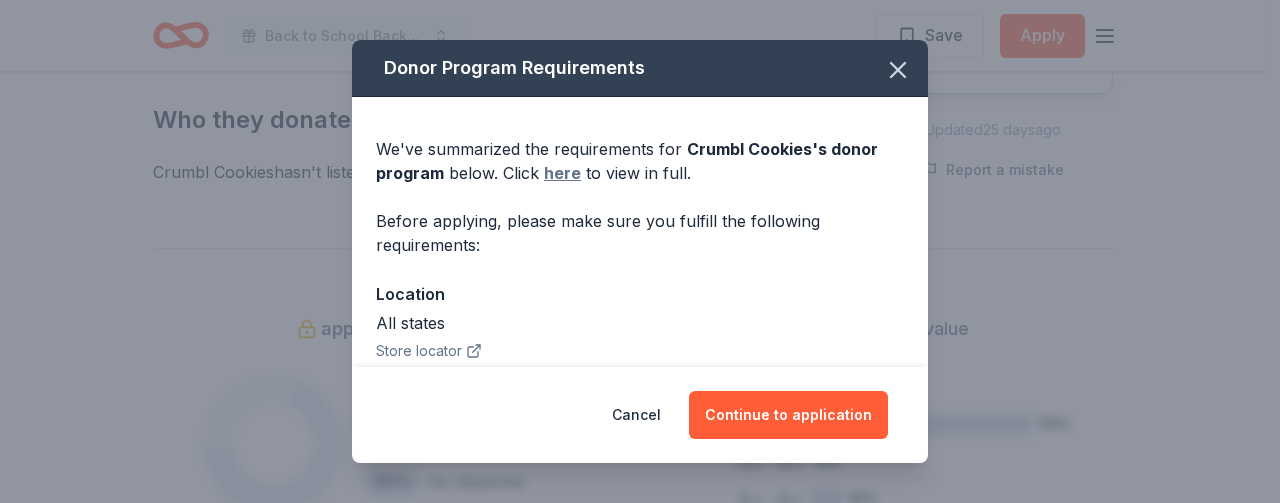 click on "here" at bounding box center [562, 173] 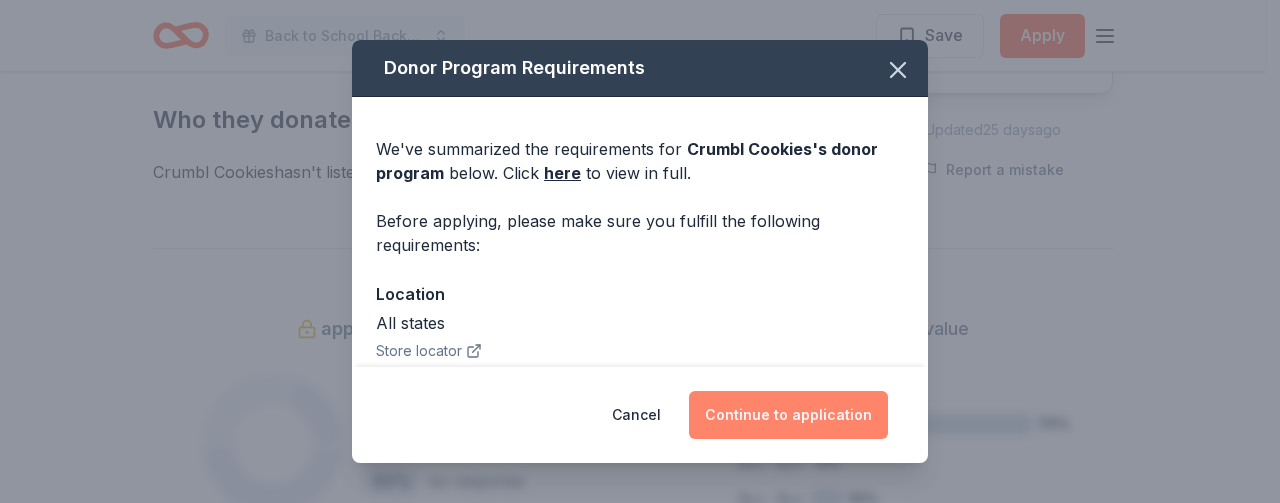 click on "Continue to application" at bounding box center [788, 415] 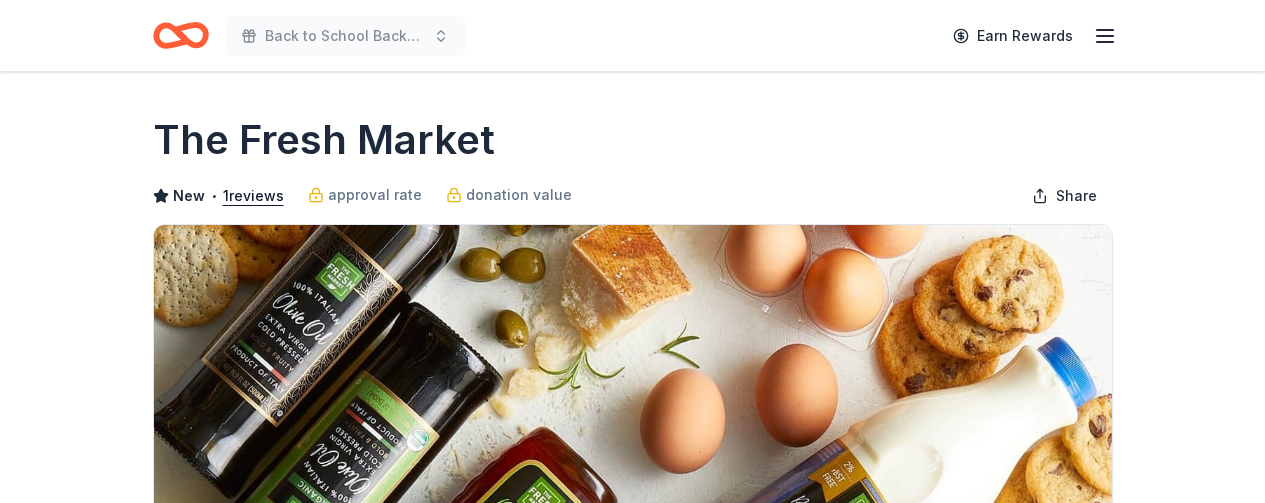 scroll, scrollTop: 0, scrollLeft: 0, axis: both 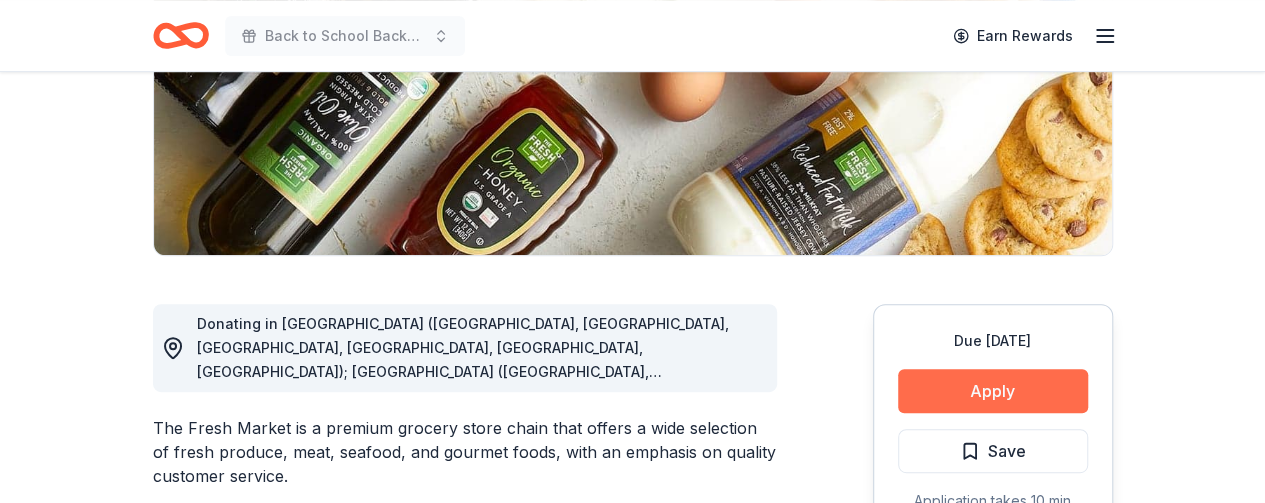 click on "Apply" at bounding box center (993, 391) 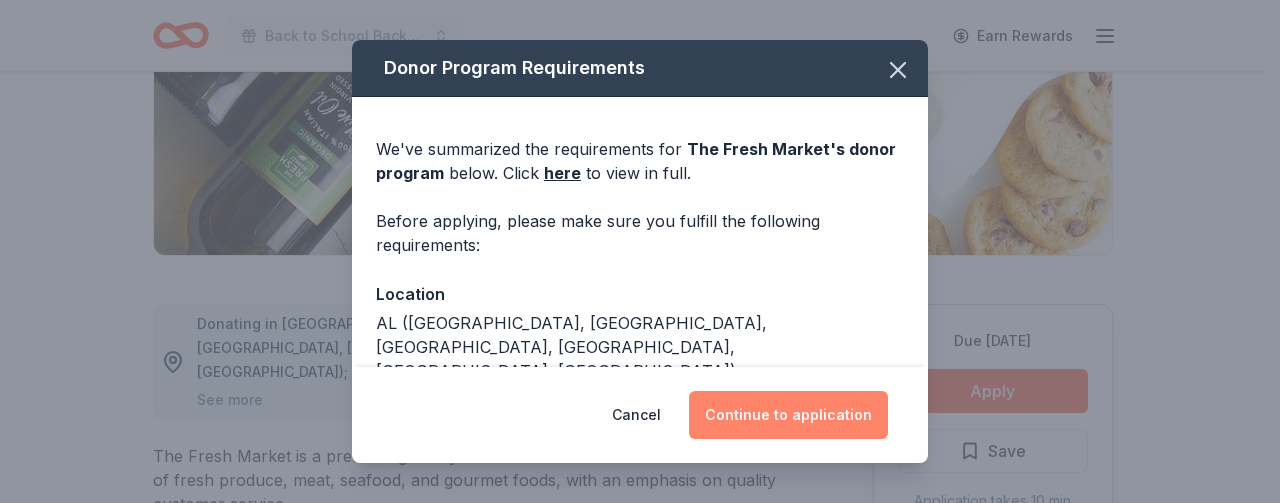 click on "Continue to application" at bounding box center [788, 415] 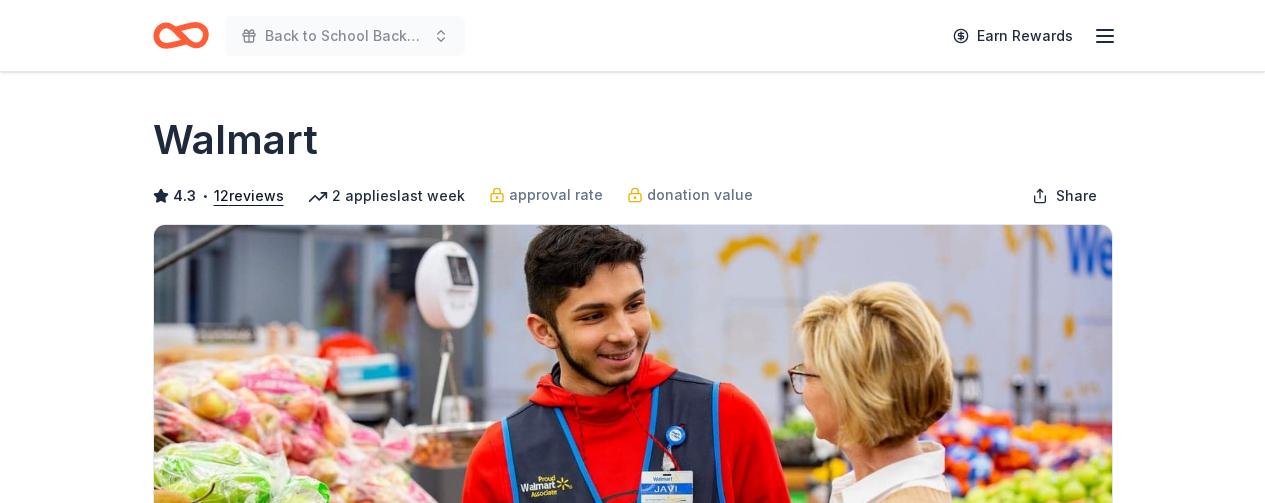 scroll, scrollTop: 0, scrollLeft: 0, axis: both 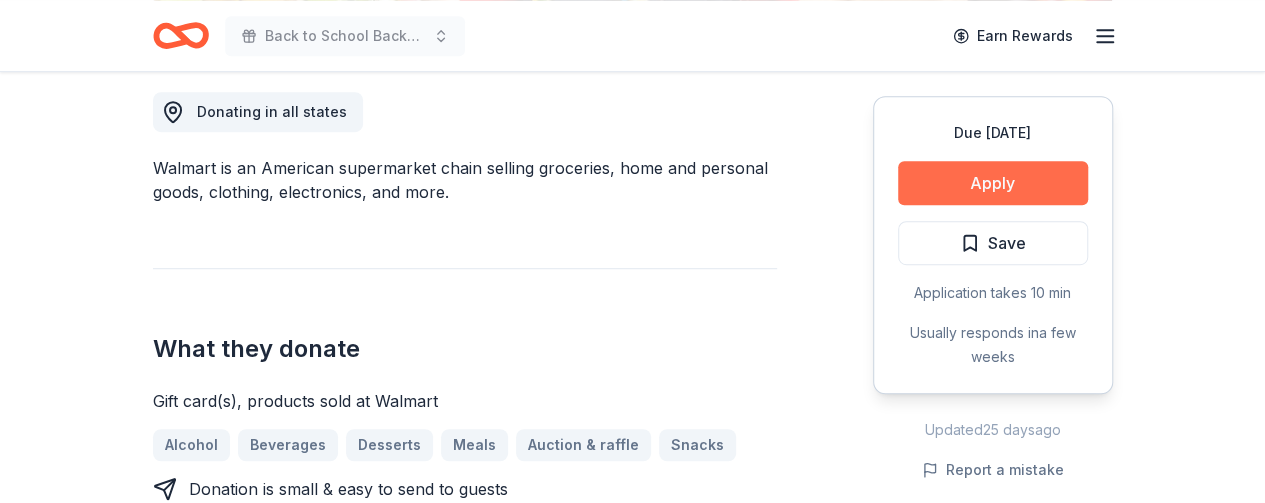 click on "Apply" at bounding box center (993, 183) 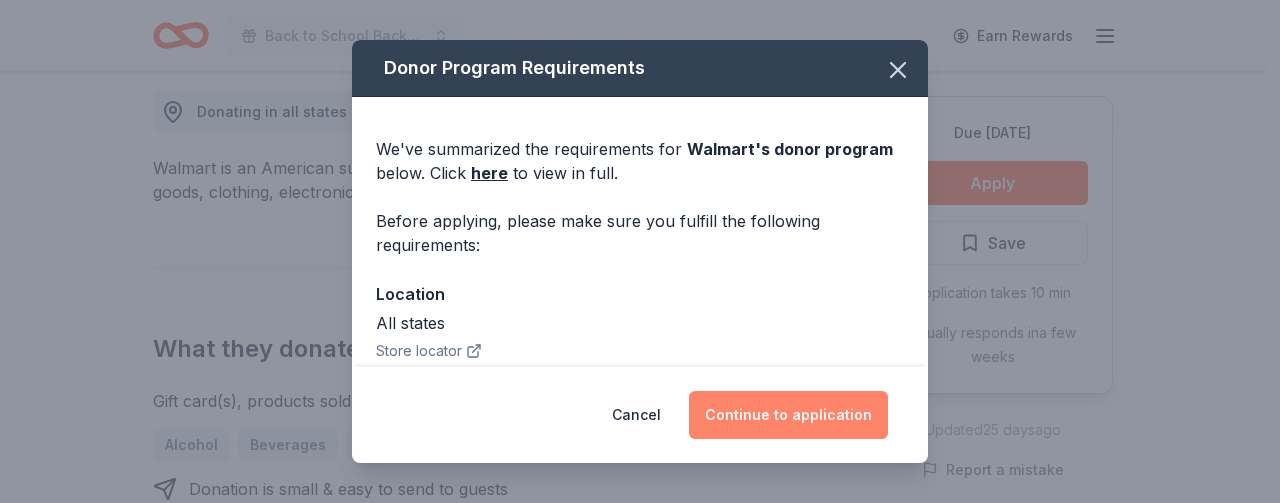 click on "Continue to application" at bounding box center [788, 415] 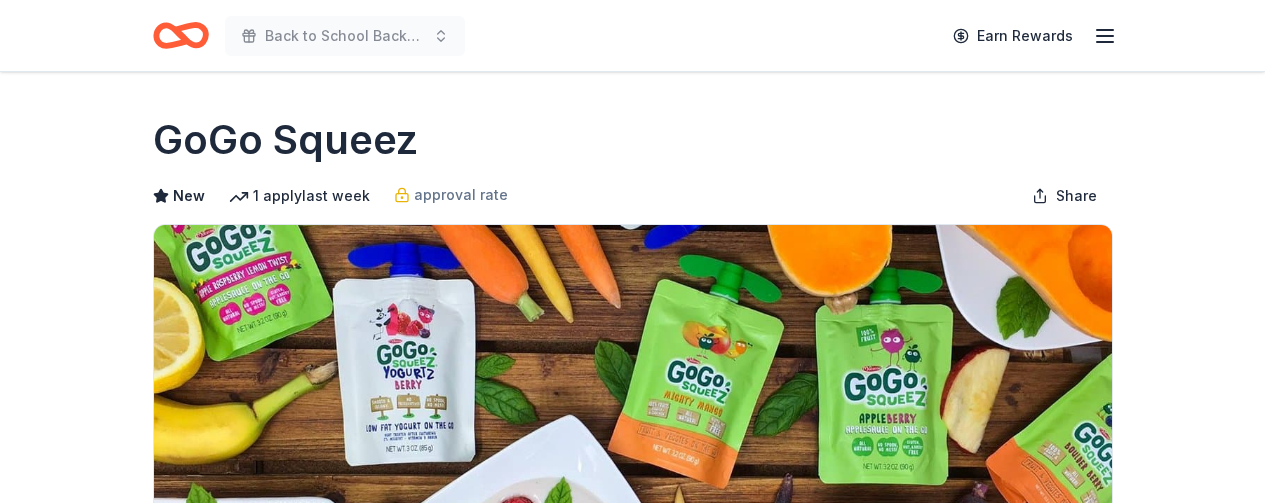 scroll, scrollTop: 0, scrollLeft: 0, axis: both 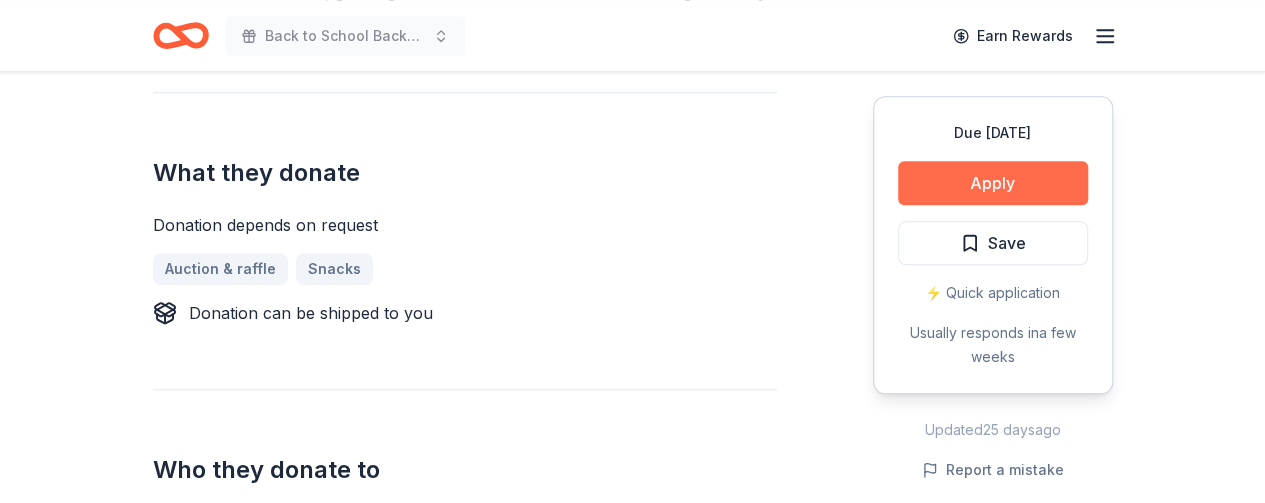 click on "Apply" at bounding box center (993, 183) 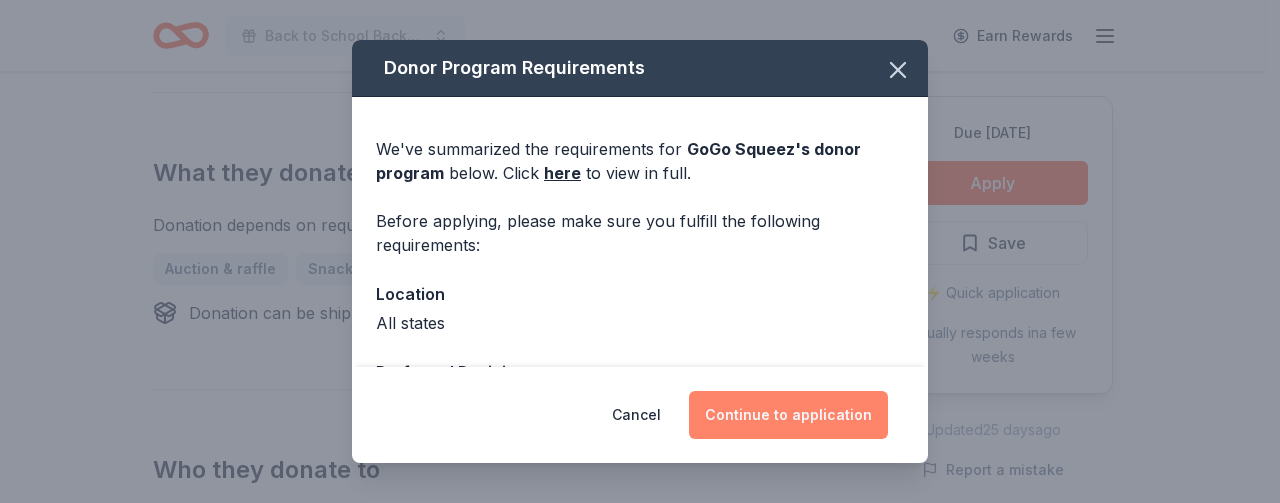 click on "Continue to application" at bounding box center (788, 415) 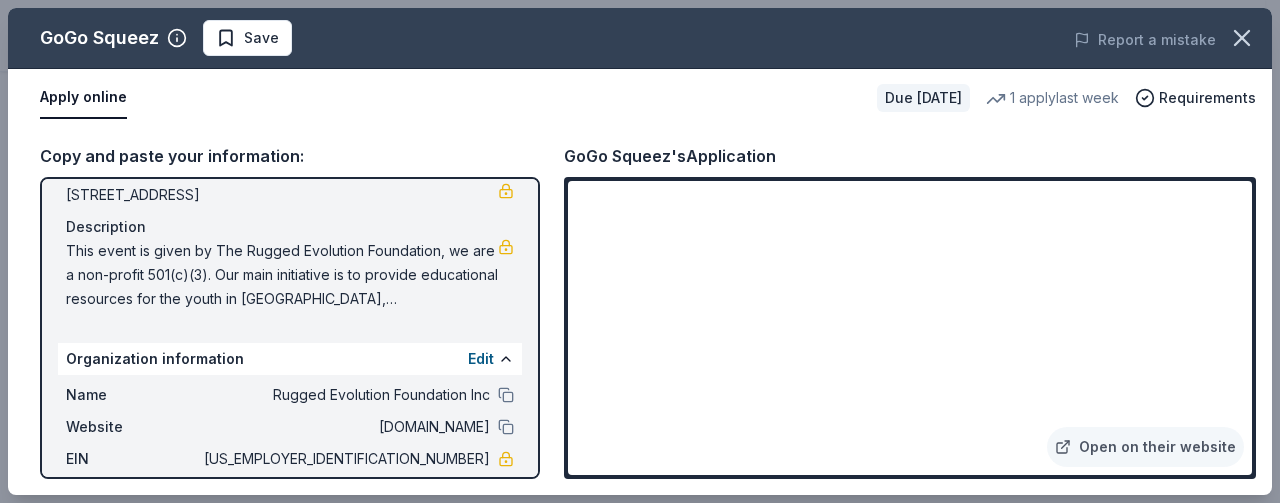 scroll, scrollTop: 294, scrollLeft: 0, axis: vertical 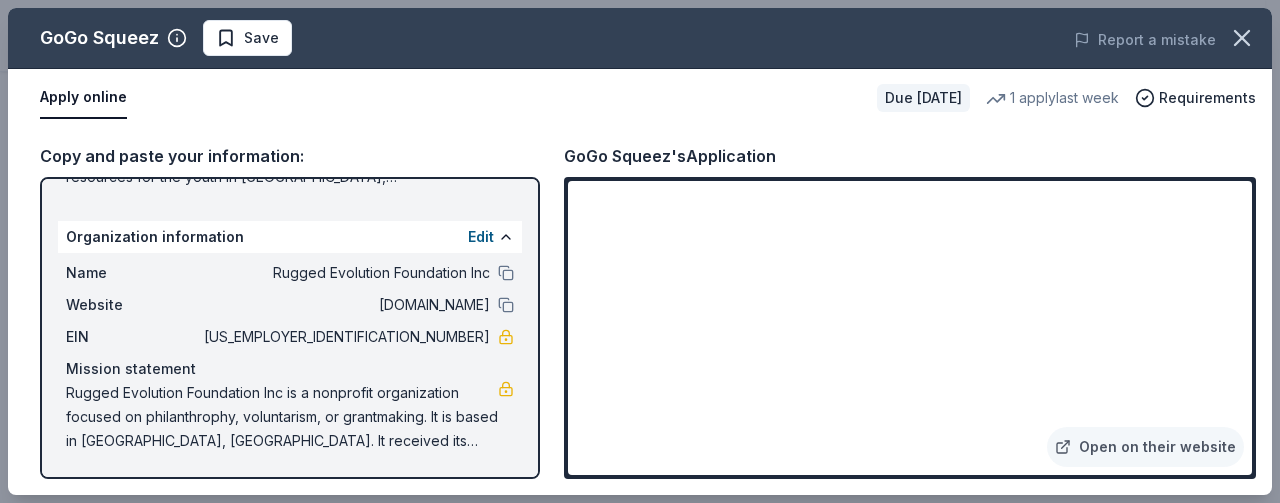drag, startPoint x: 476, startPoint y: 269, endPoint x: 417, endPoint y: 221, distance: 76.05919 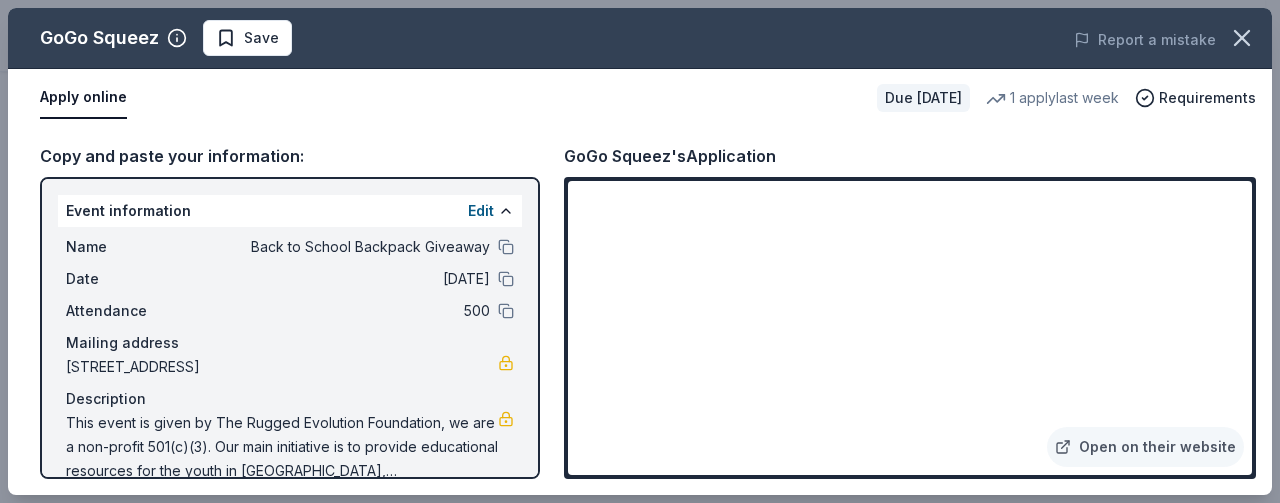 drag, startPoint x: 345, startPoint y: 311, endPoint x: 224, endPoint y: 316, distance: 121.103264 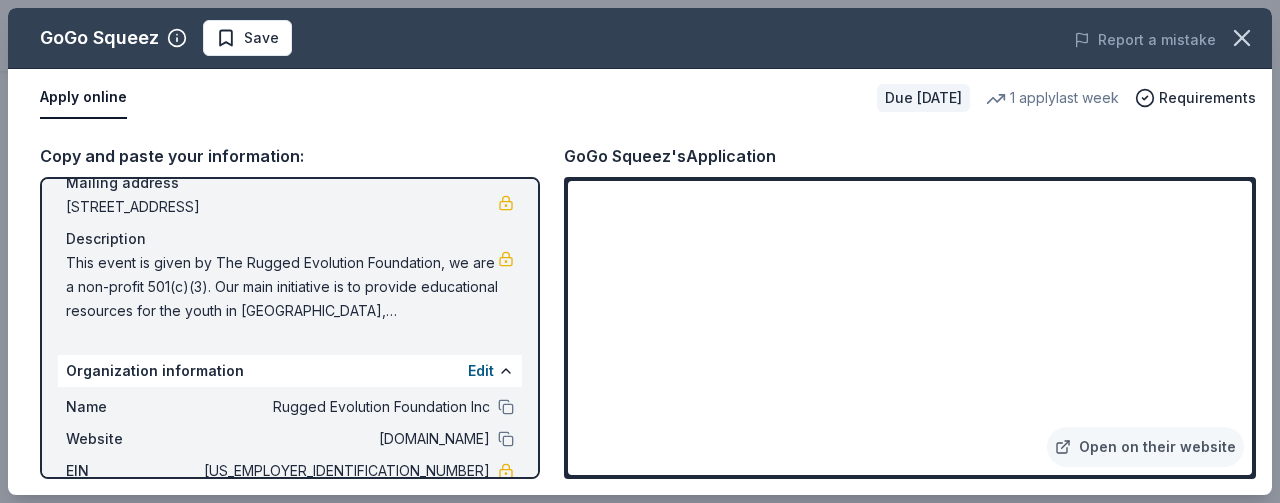 scroll, scrollTop: 163, scrollLeft: 0, axis: vertical 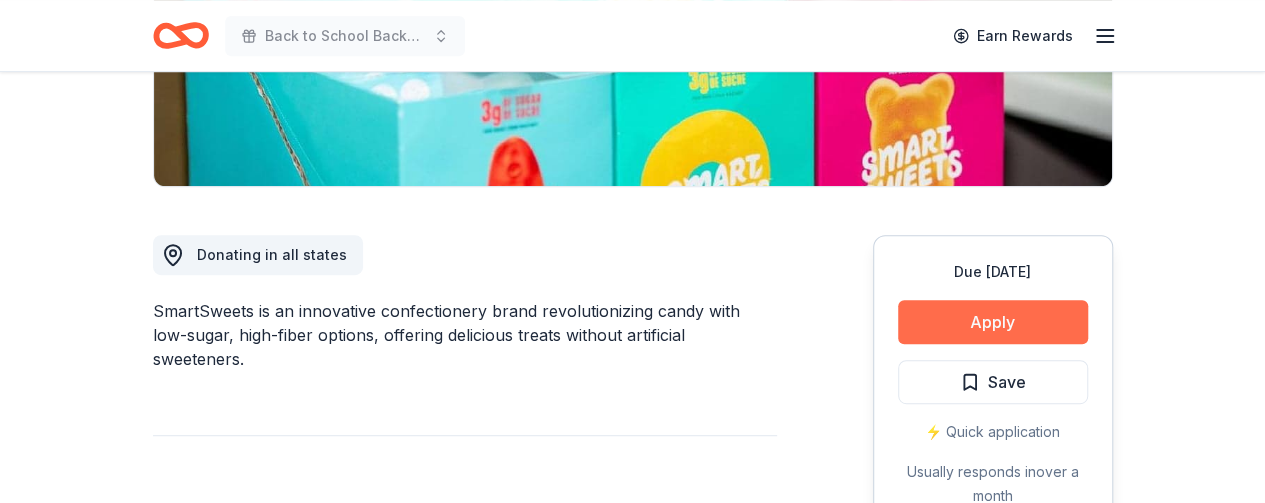 click on "Apply" at bounding box center (993, 322) 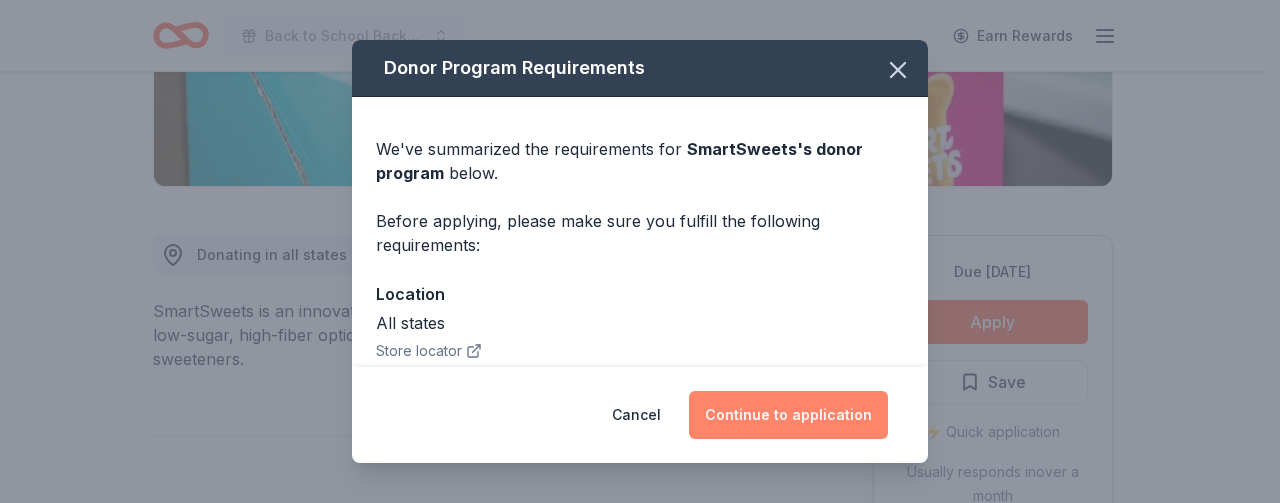click on "Continue to application" at bounding box center (788, 415) 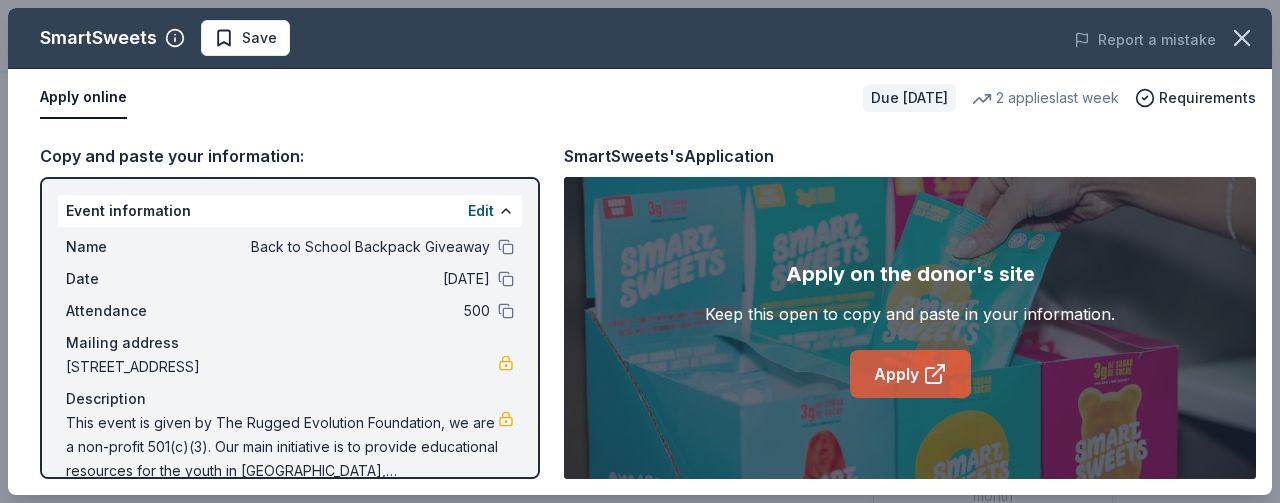 click on "Apply" at bounding box center [910, 374] 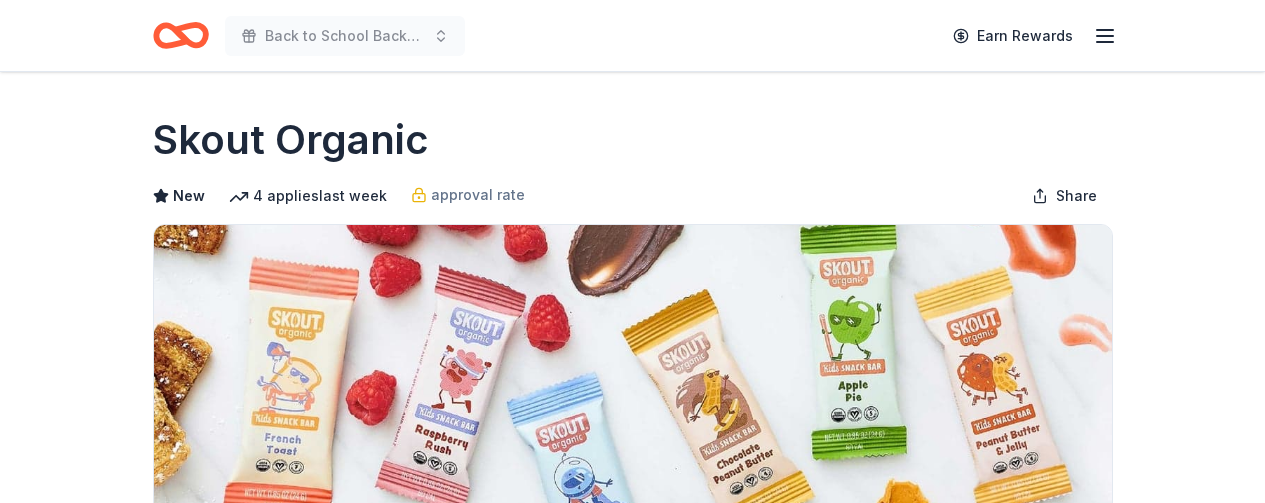 scroll, scrollTop: 0, scrollLeft: 0, axis: both 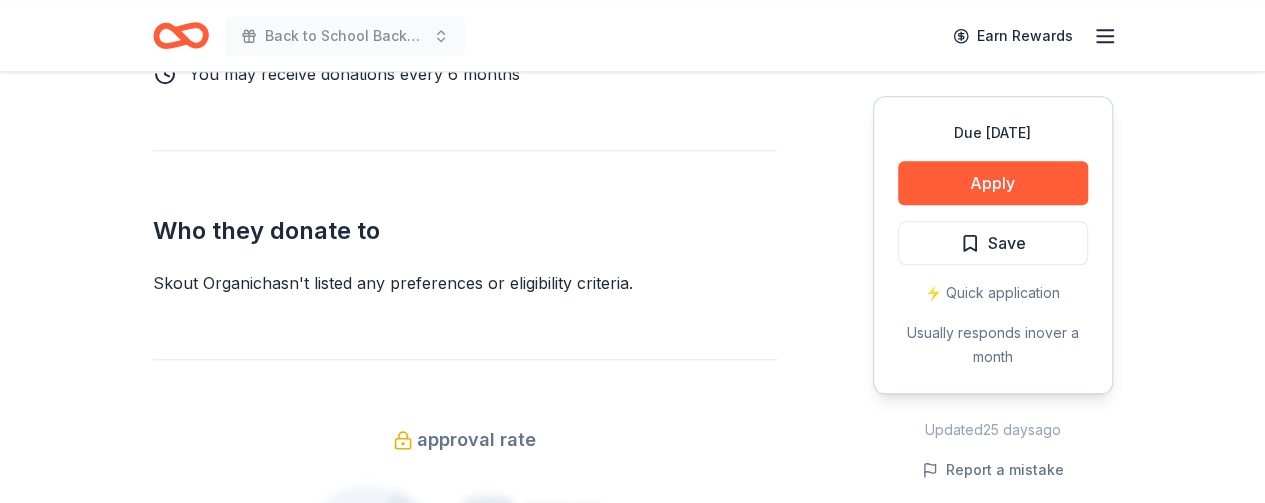 drag, startPoint x: 1262, startPoint y: 210, endPoint x: 1272, endPoint y: 215, distance: 11.18034 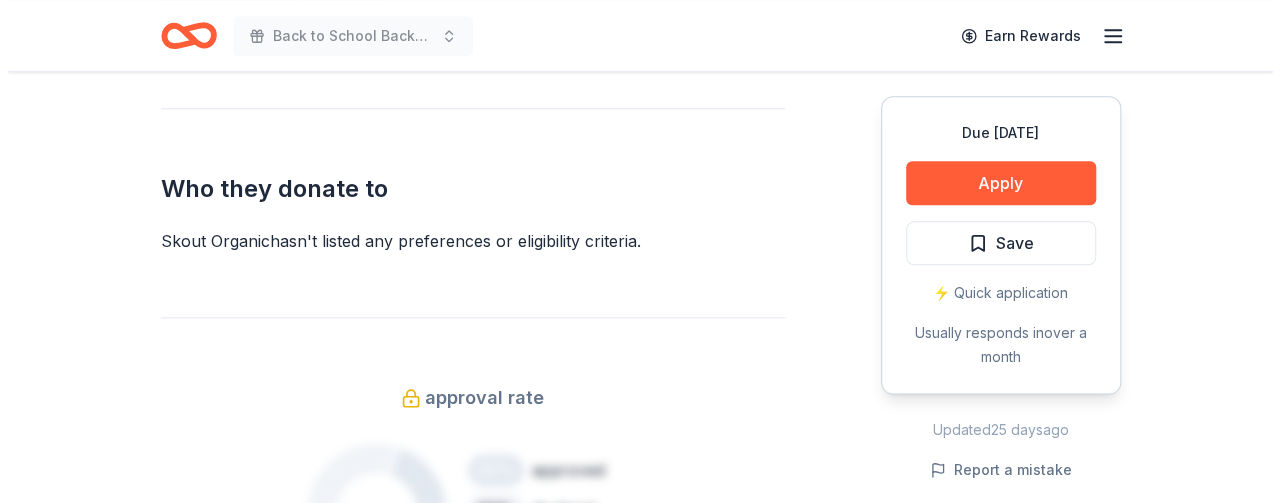 scroll, scrollTop: 1041, scrollLeft: 0, axis: vertical 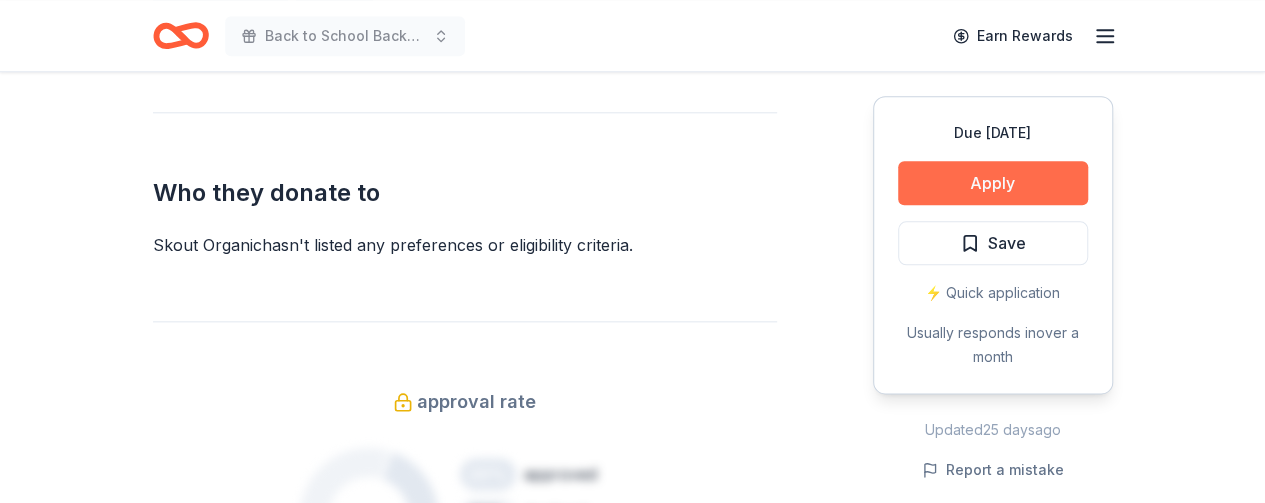 click on "Apply" at bounding box center (993, 183) 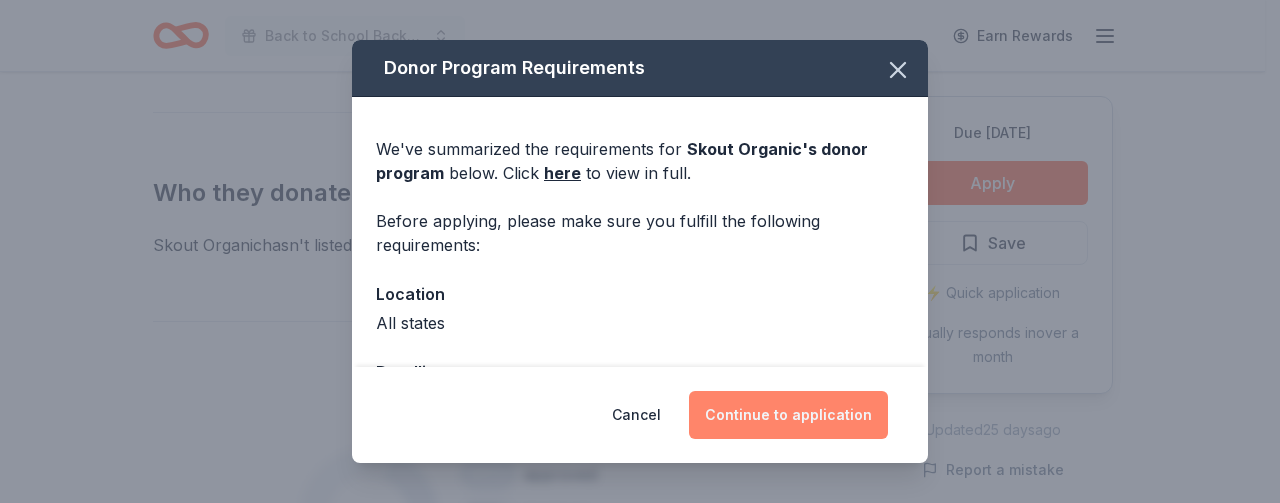 click on "Continue to application" at bounding box center (788, 415) 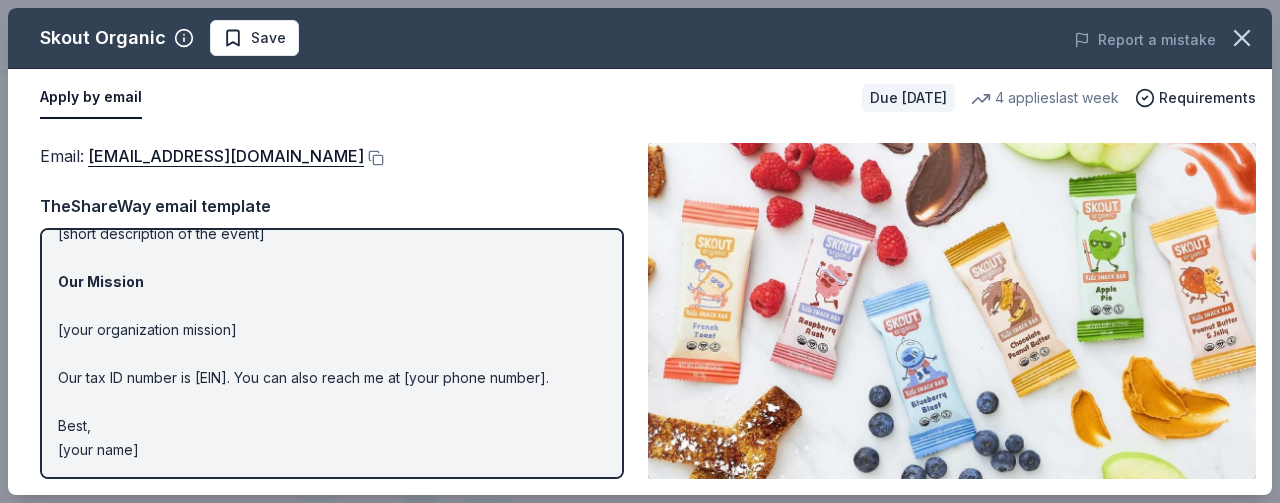 scroll, scrollTop: 0, scrollLeft: 0, axis: both 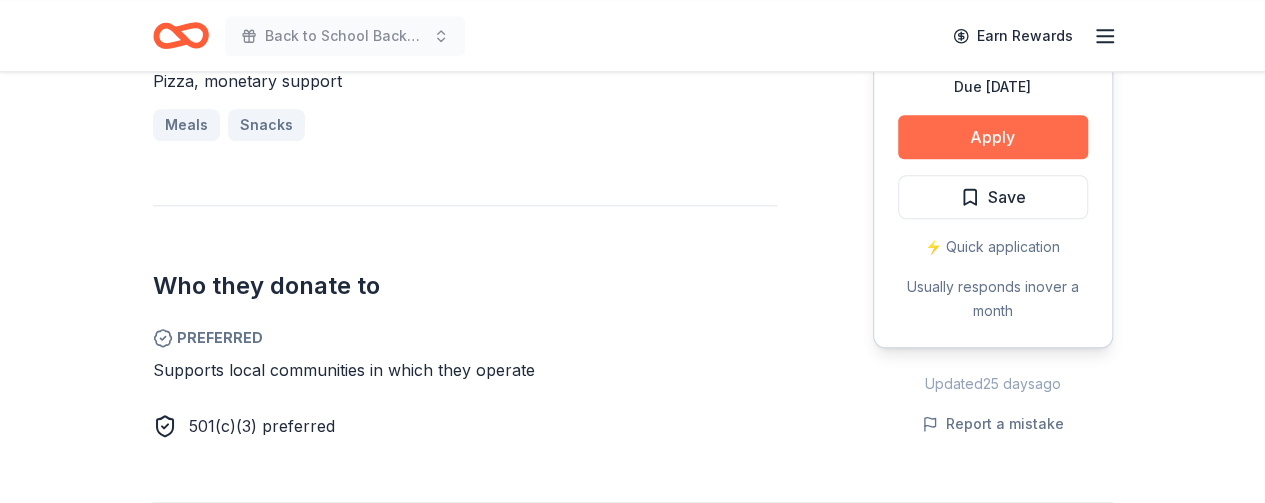 click on "Apply" 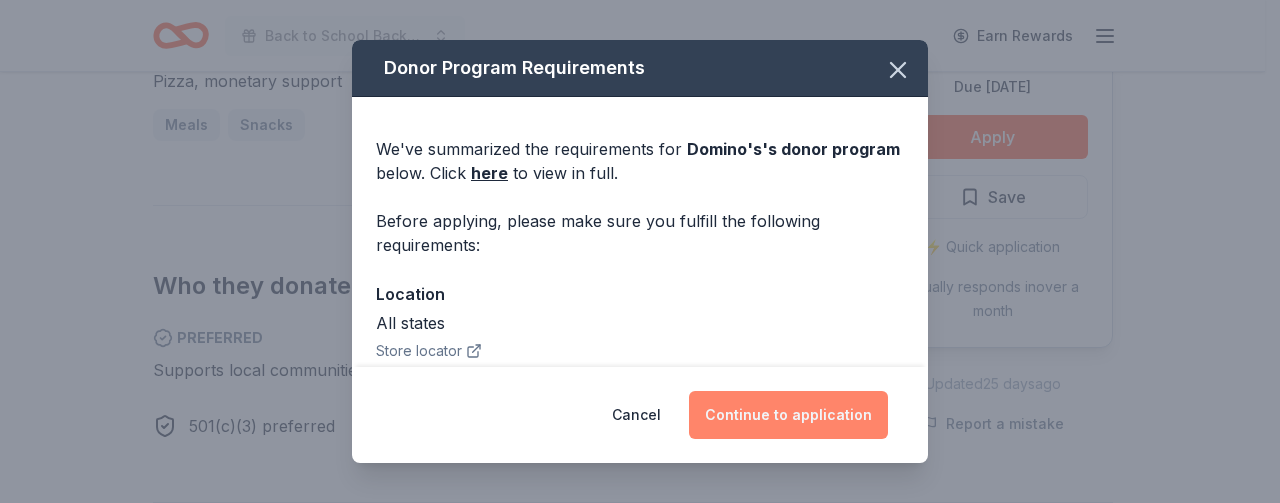 click on "Continue to application" 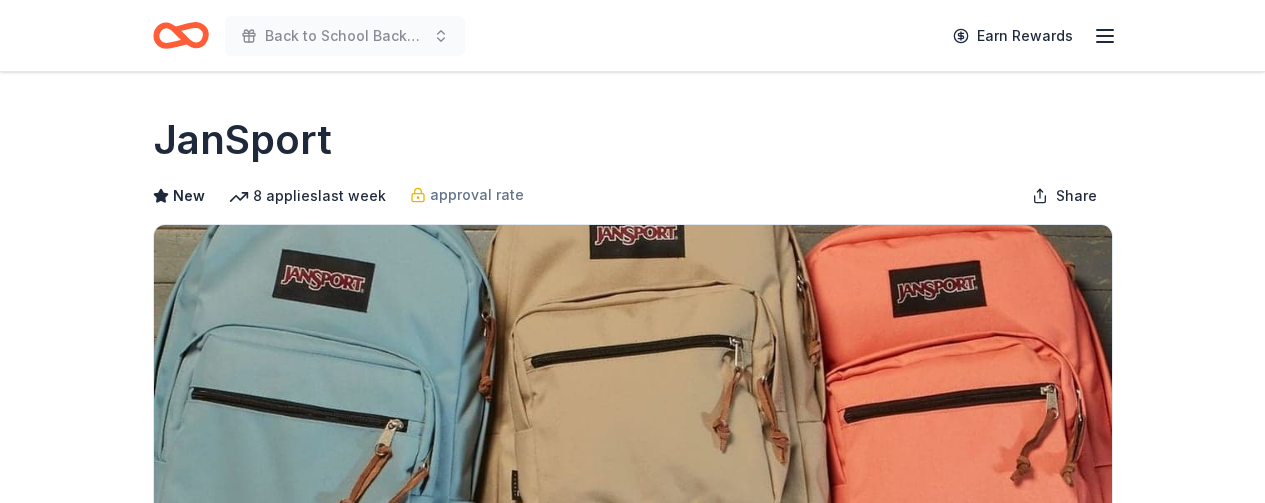 scroll, scrollTop: 0, scrollLeft: 0, axis: both 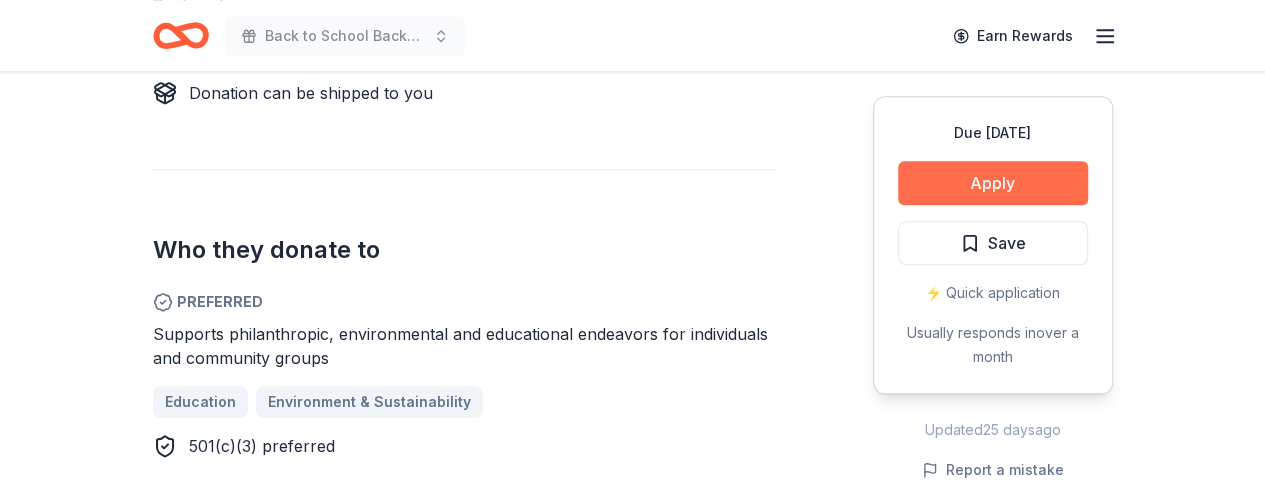 click on "Apply" at bounding box center [993, 183] 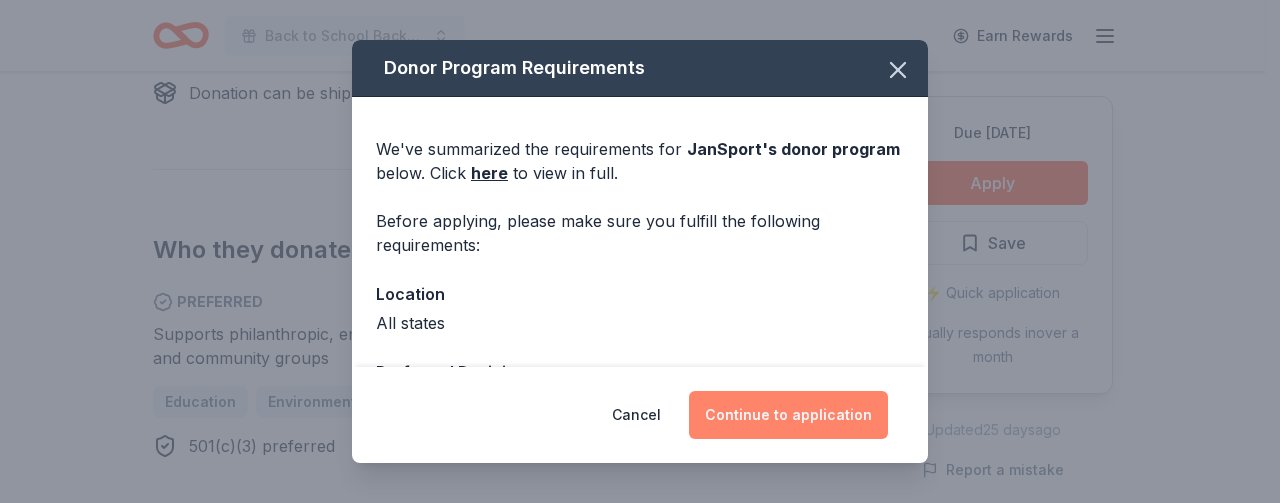 click on "Continue to application" at bounding box center [788, 415] 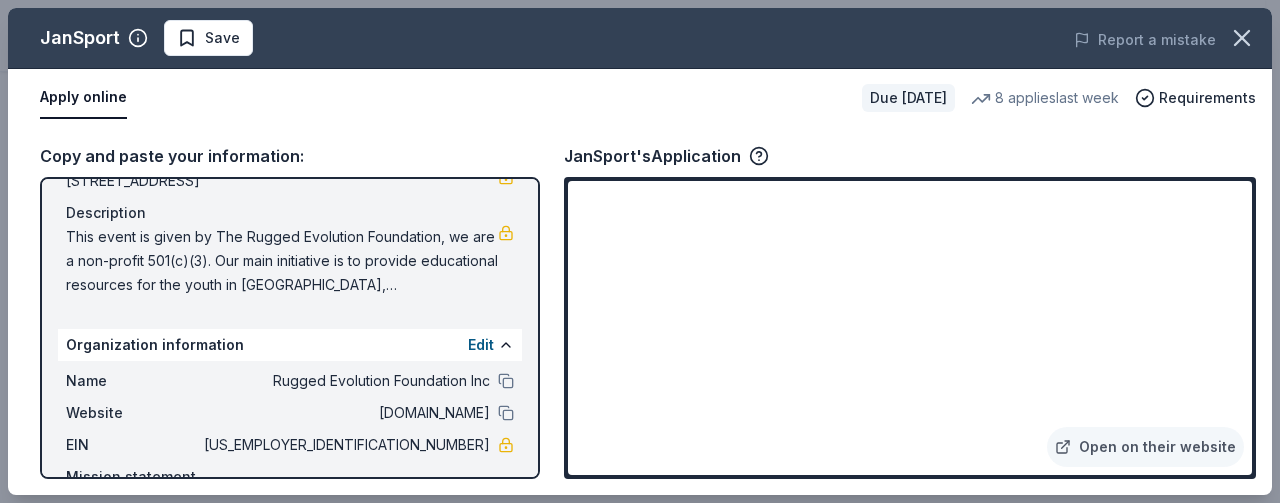 scroll, scrollTop: 184, scrollLeft: 0, axis: vertical 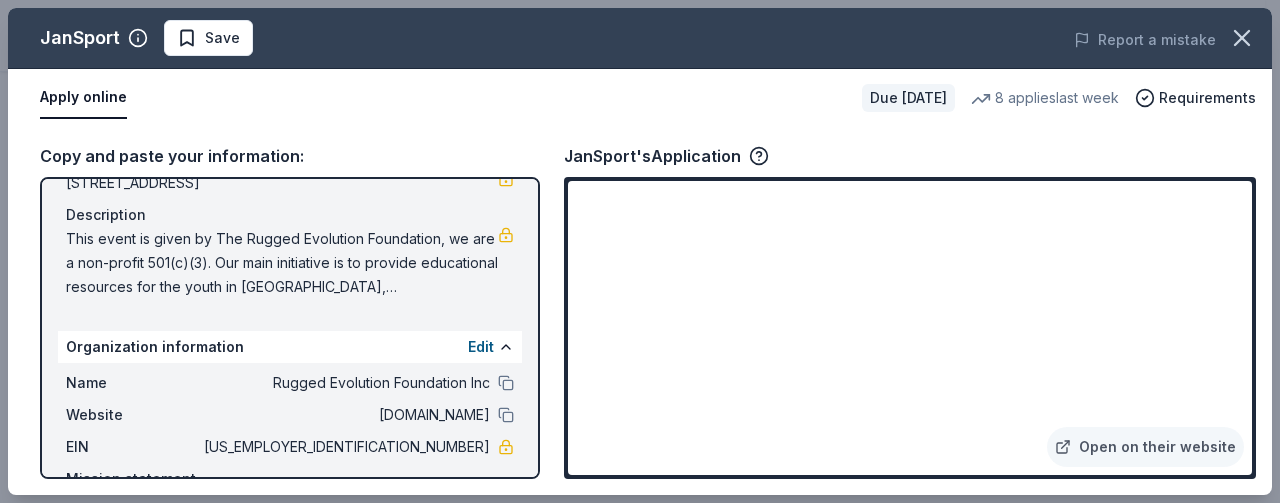 drag, startPoint x: 461, startPoint y: 283, endPoint x: 430, endPoint y: 141, distance: 145.34442 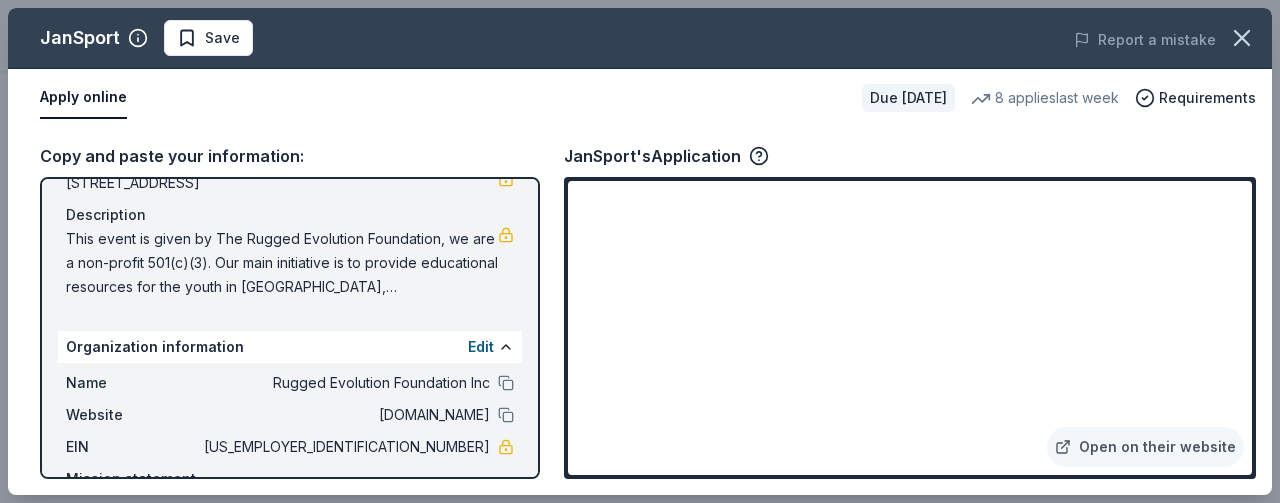 click on "Name Back to School Backpack Giveaway Date 08/23/25 Attendance 500 Mailing address 809 Live Oak Drive, 10, Chesapeake, VA 23320 Description This event is given by The Rugged Evolution Foundation, we are a non-profit 501(c)(3). Our main initiative is to provide educational resources for the youth in Hampton Roads, VA This is our 6th annual event and we provide new Backpacks, school supplies, new shoes, free haircuts from local barbers, student ID's from the Sheriff Dept., face painting, games, hamburgers, hot dogs, scow cones, popcorn for students from K-12. We also have free giveaways and gifts for the winners of various games." at bounding box center (290, 175) 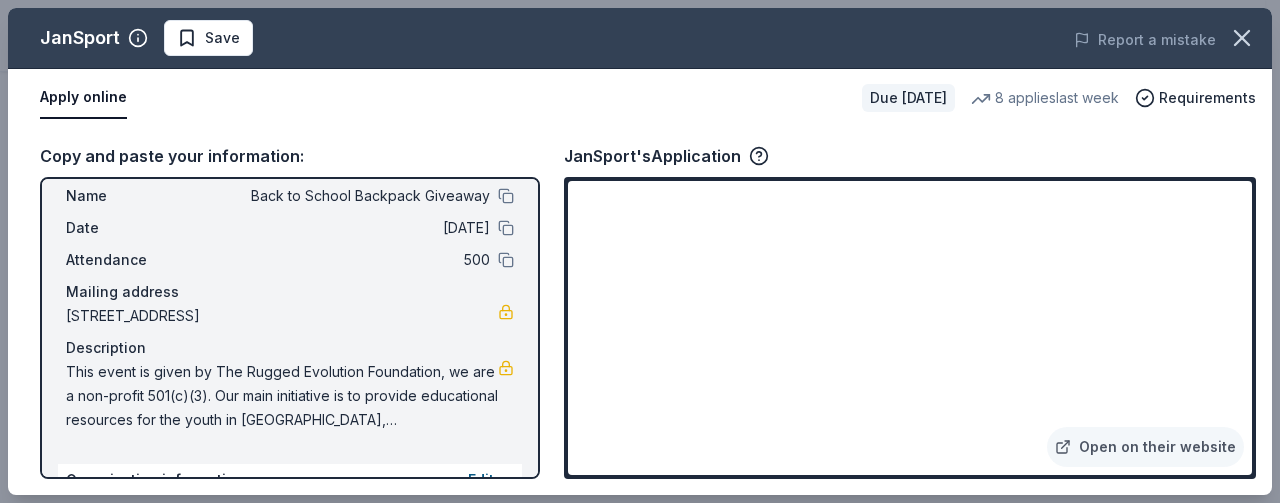 scroll, scrollTop: 46, scrollLeft: 0, axis: vertical 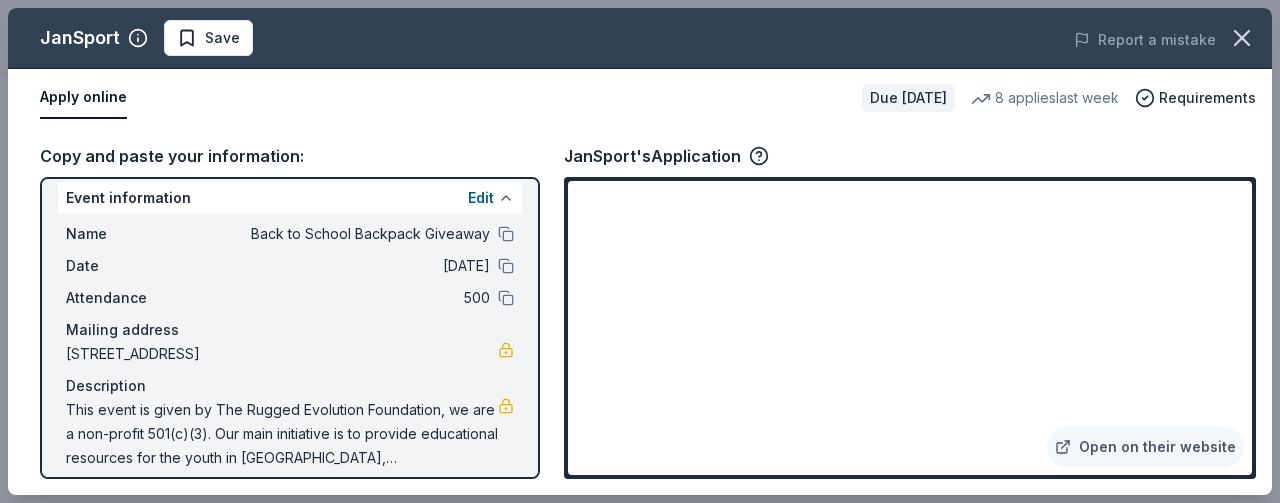 click at bounding box center [506, 198] 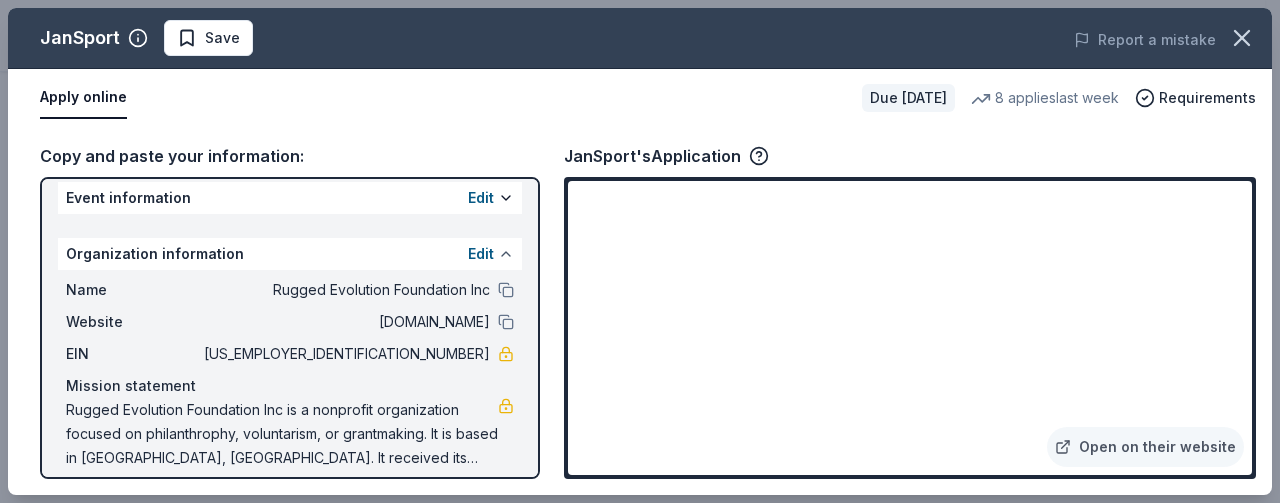 click at bounding box center (506, 254) 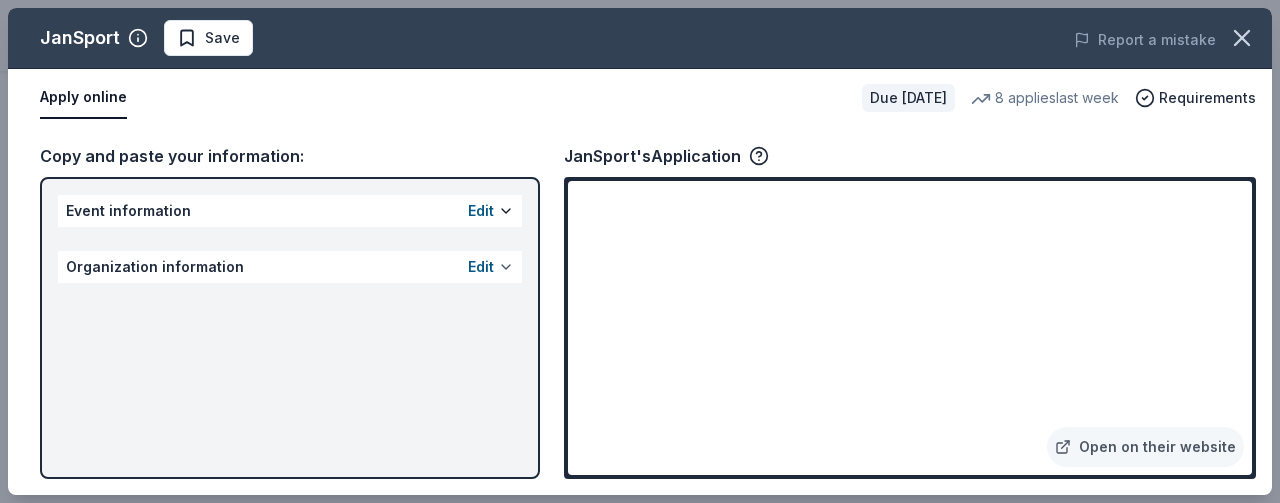 scroll, scrollTop: 0, scrollLeft: 0, axis: both 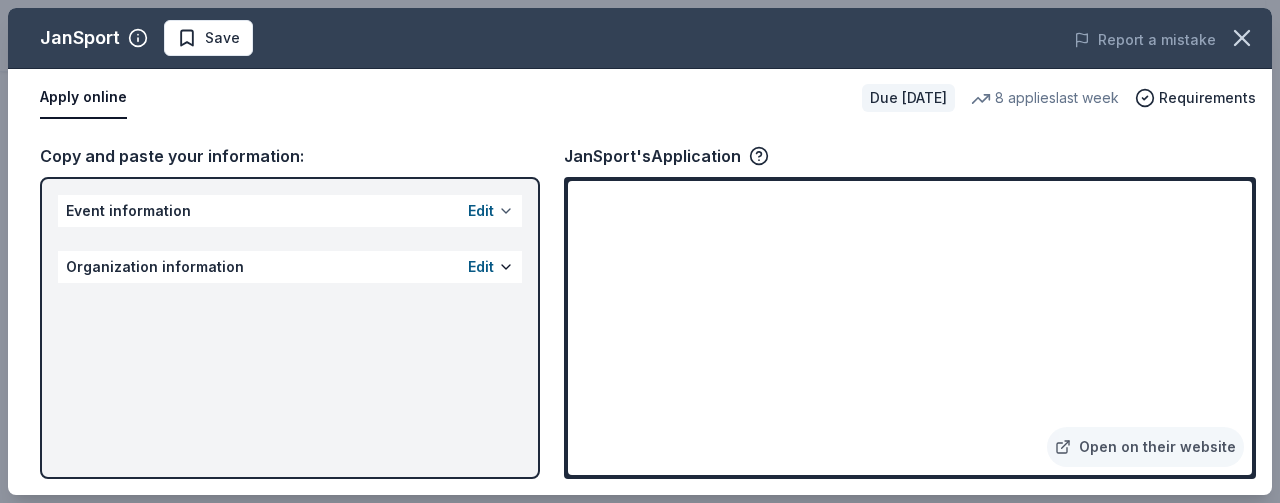 click at bounding box center (506, 211) 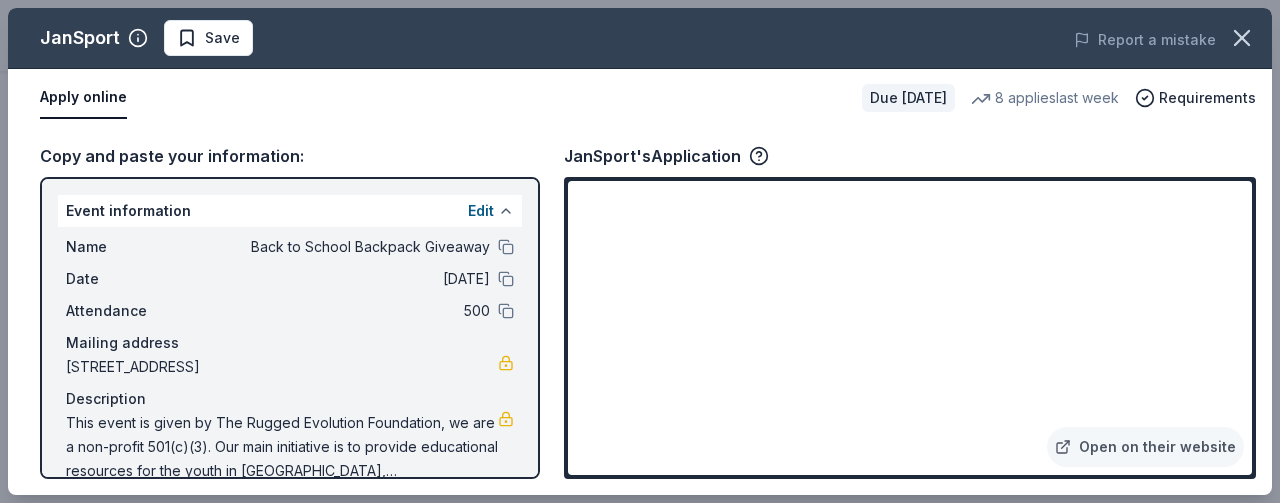 click at bounding box center [506, 211] 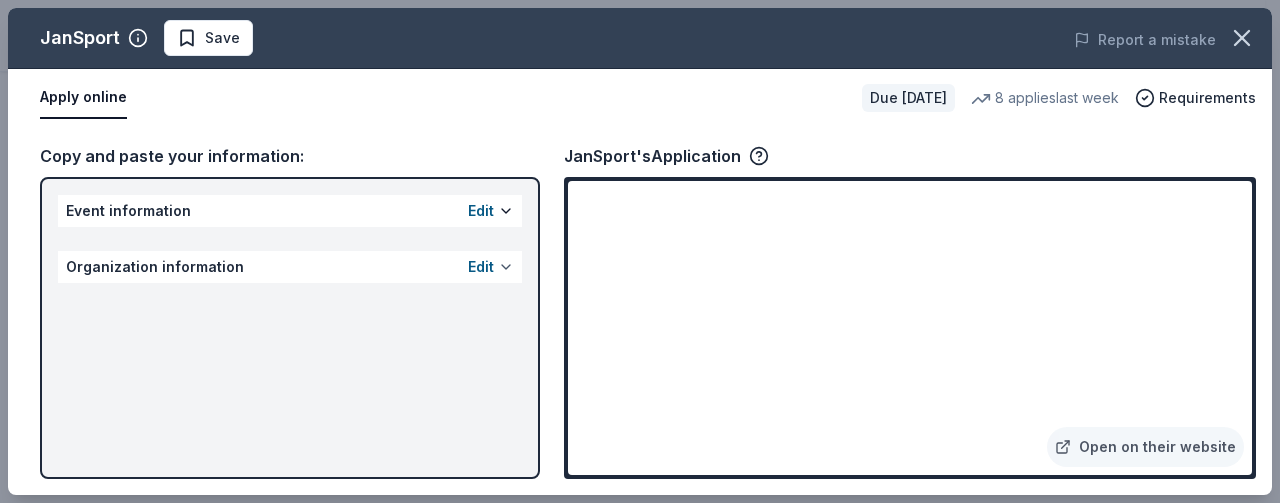 click at bounding box center [506, 267] 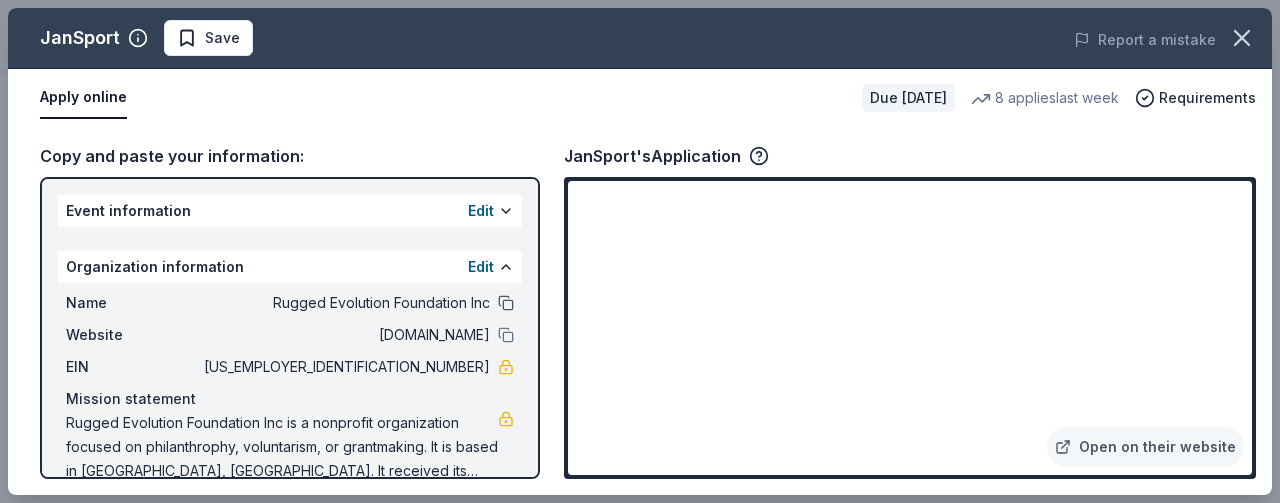 click at bounding box center (506, 303) 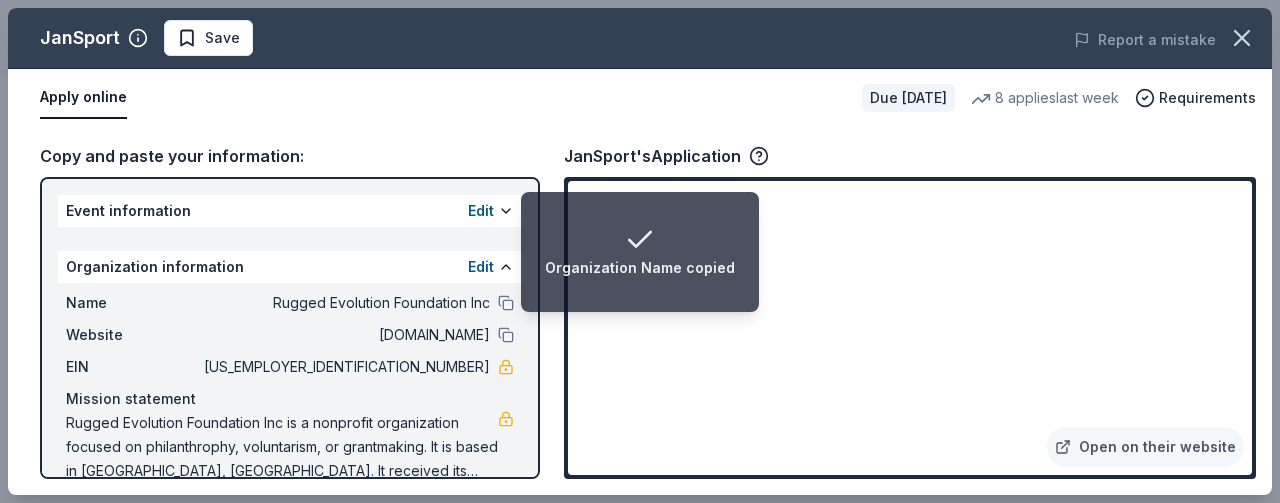 click on "Rugged Evolution Foundation Inc" at bounding box center [345, 303] 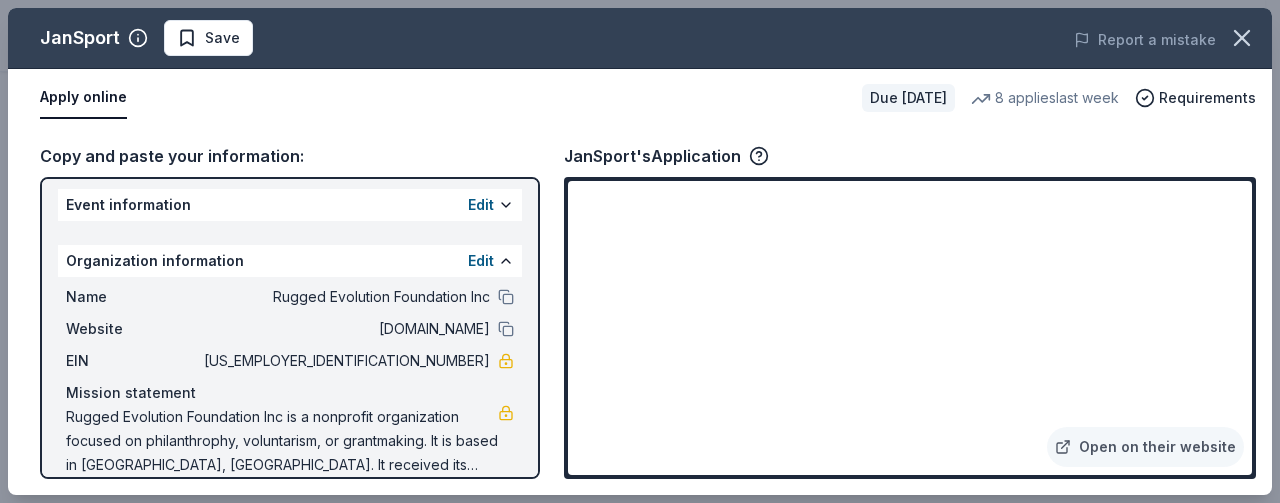 scroll, scrollTop: 0, scrollLeft: 0, axis: both 